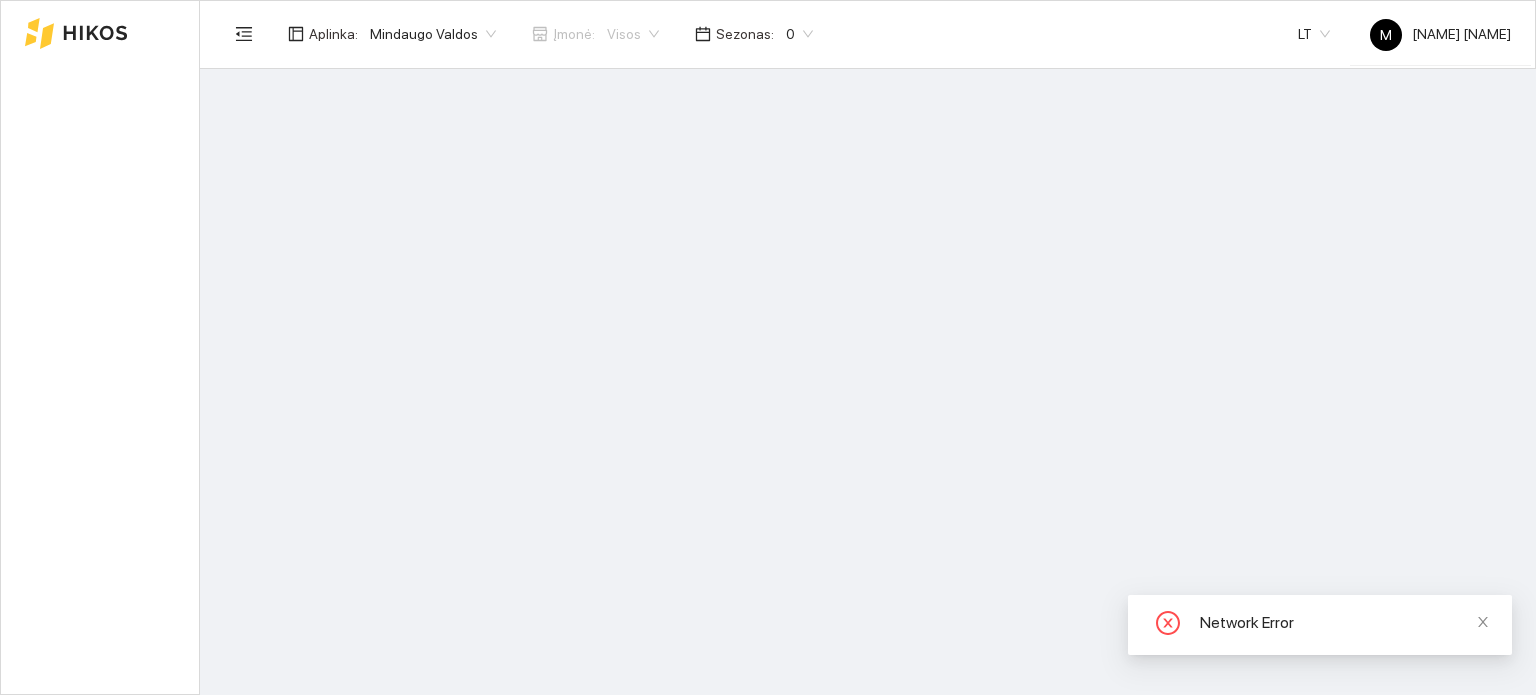 scroll, scrollTop: 0, scrollLeft: 0, axis: both 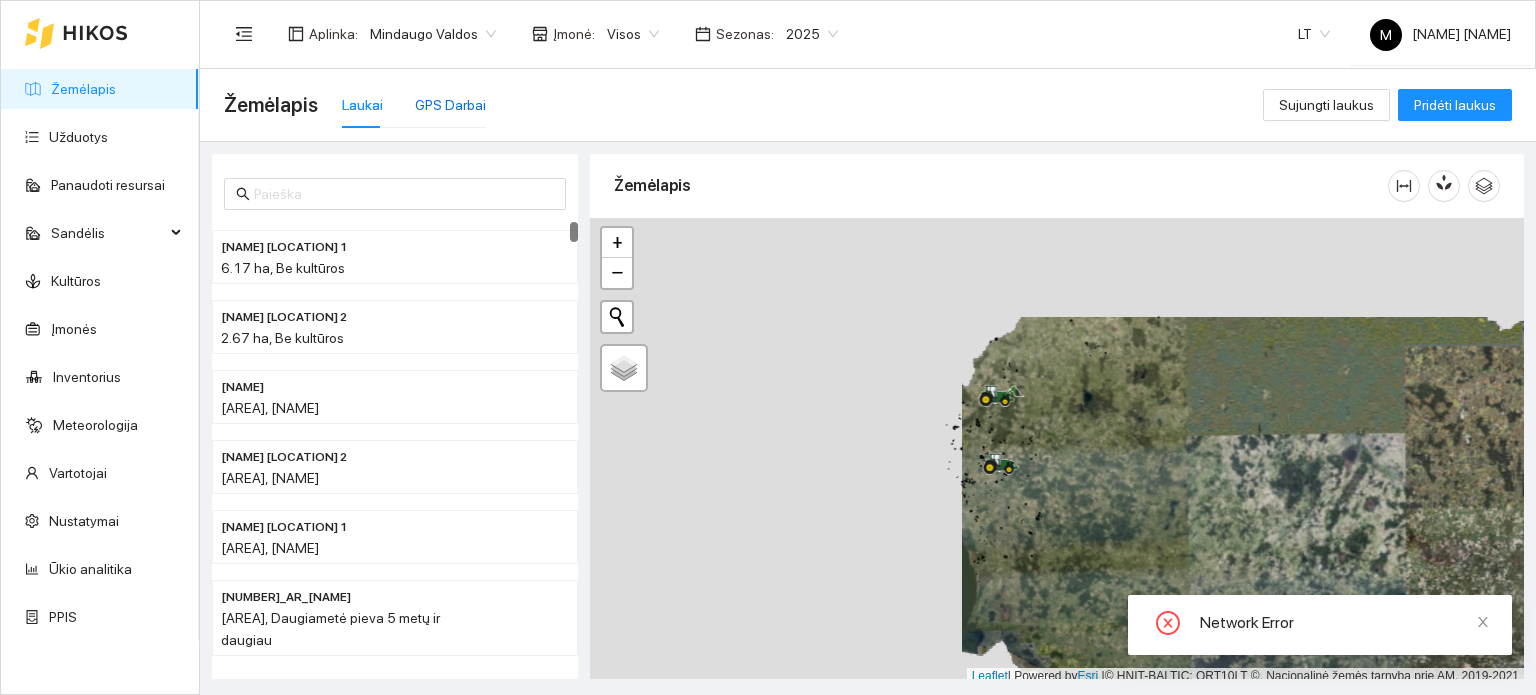 click on "GPS Darbai" at bounding box center [450, 105] 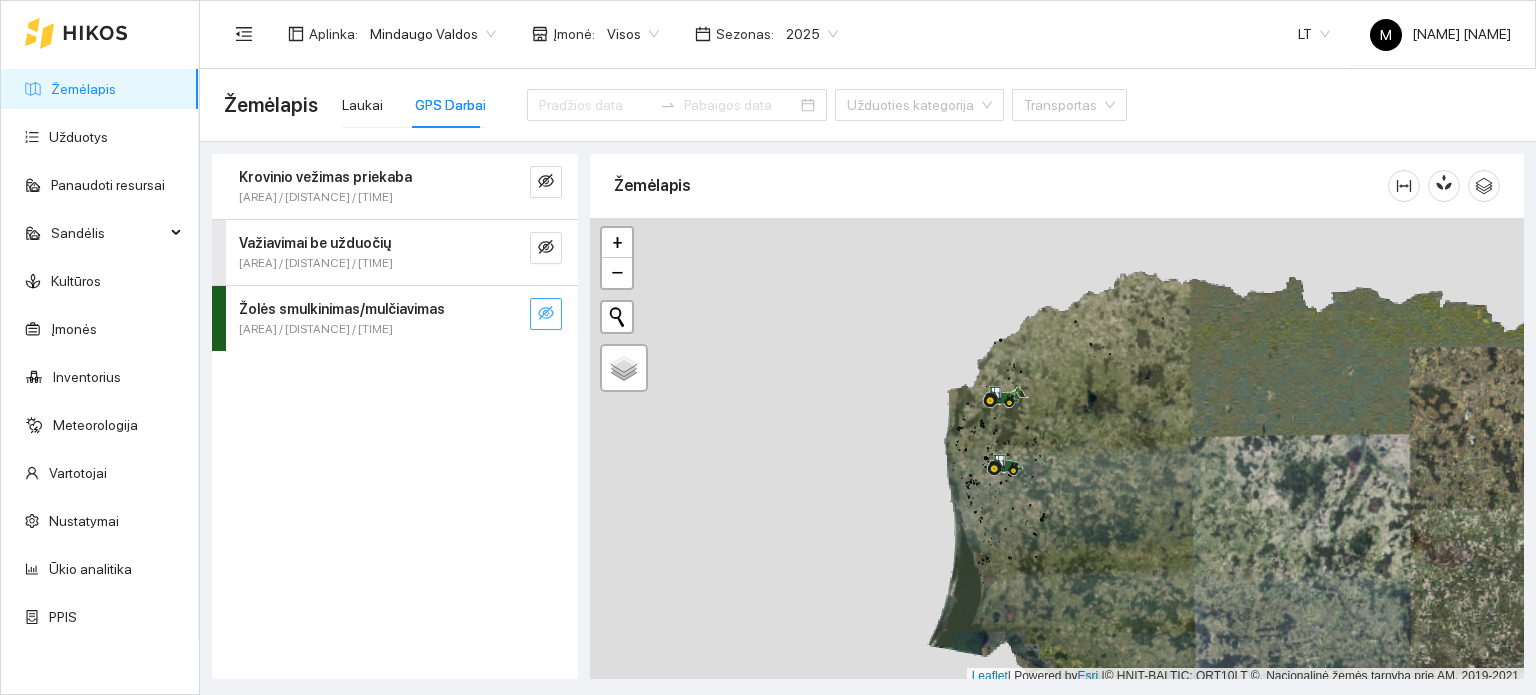 click 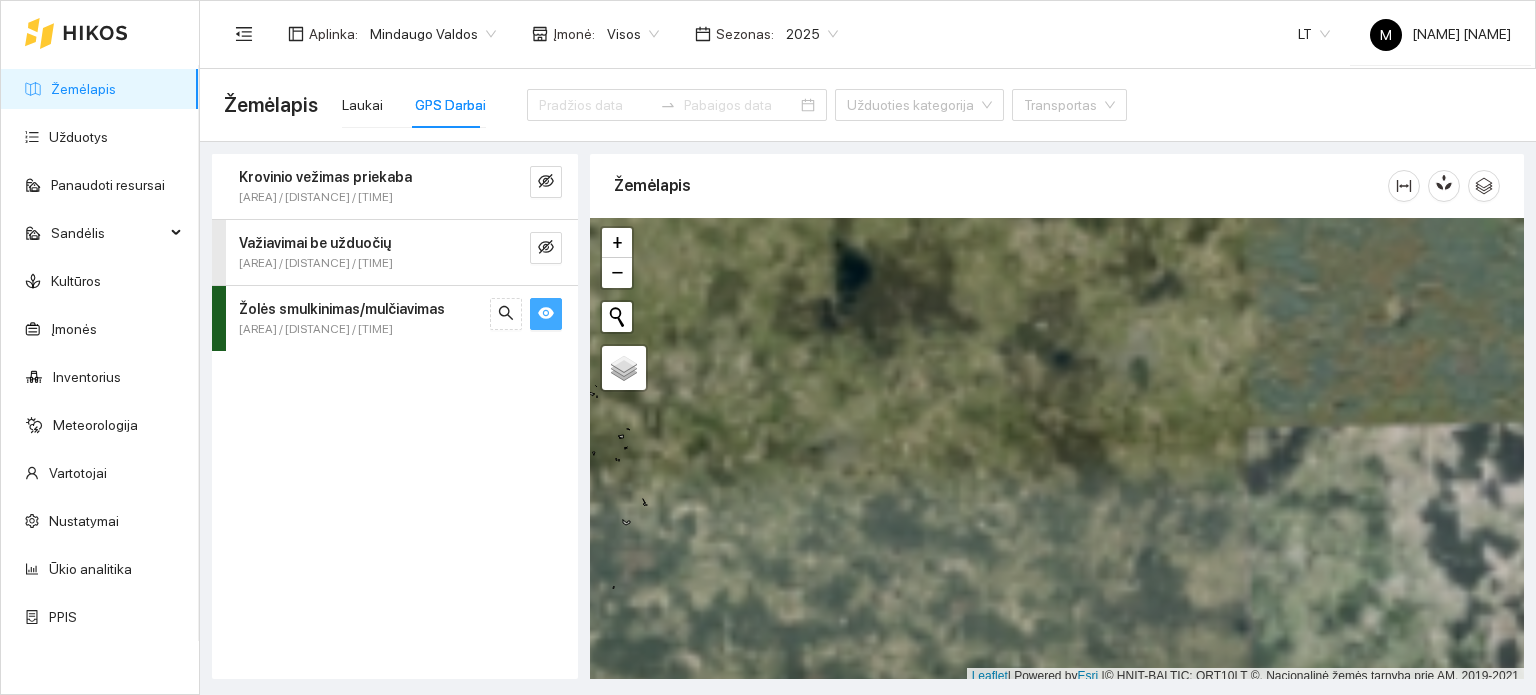 click on "+ −   Nieko nerasta. Bandykite dar kartą.  Žemėlapis  Palydovas Leaflet  | Powered by  Esri   |  © HNIT-BALTIC; ORT10LT ©, Nacionalinė žemės tarnyba prie AM, 2019-2021" at bounding box center [1057, 451] 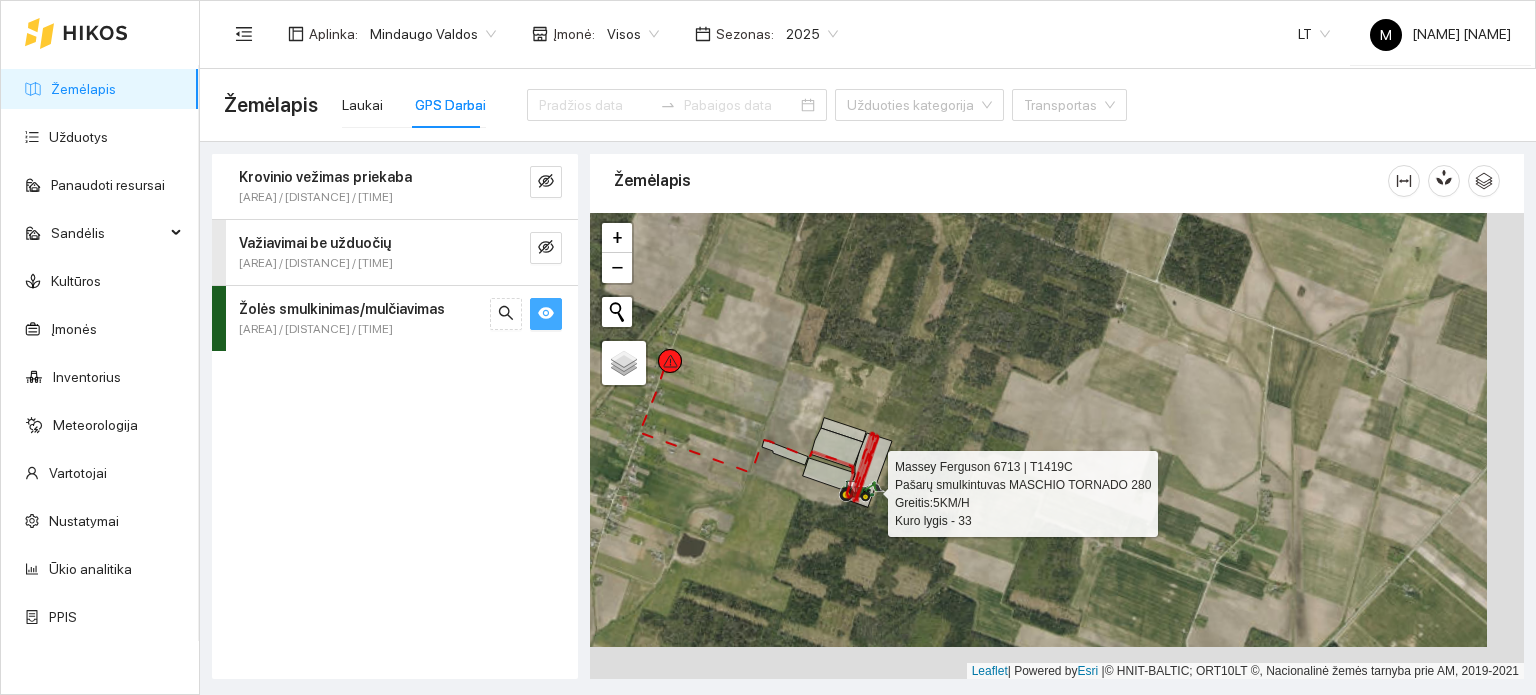 drag, startPoint x: 910, startPoint y: 570, endPoint x: 889, endPoint y: 552, distance: 27.658634 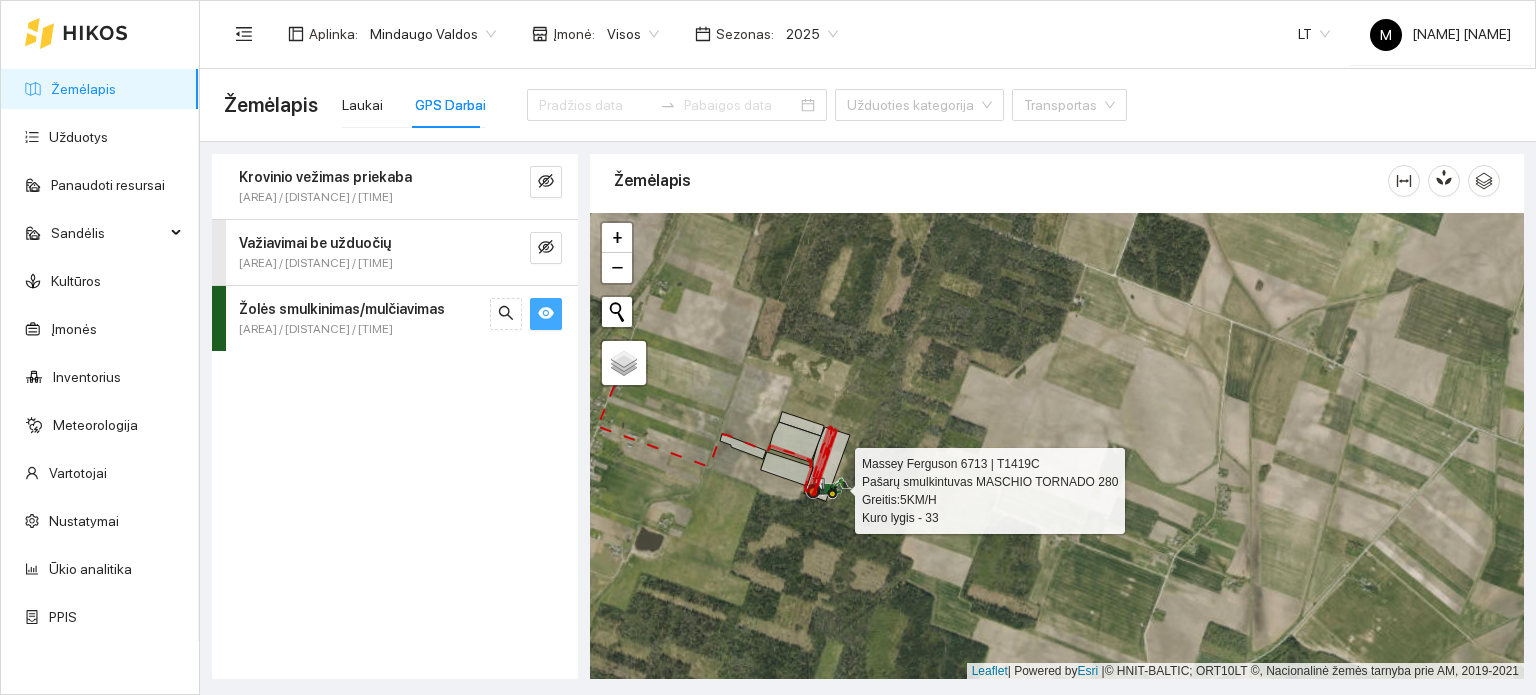 click on "[AREA] / [DISTANCE] / [TIME]" at bounding box center (361, 197) 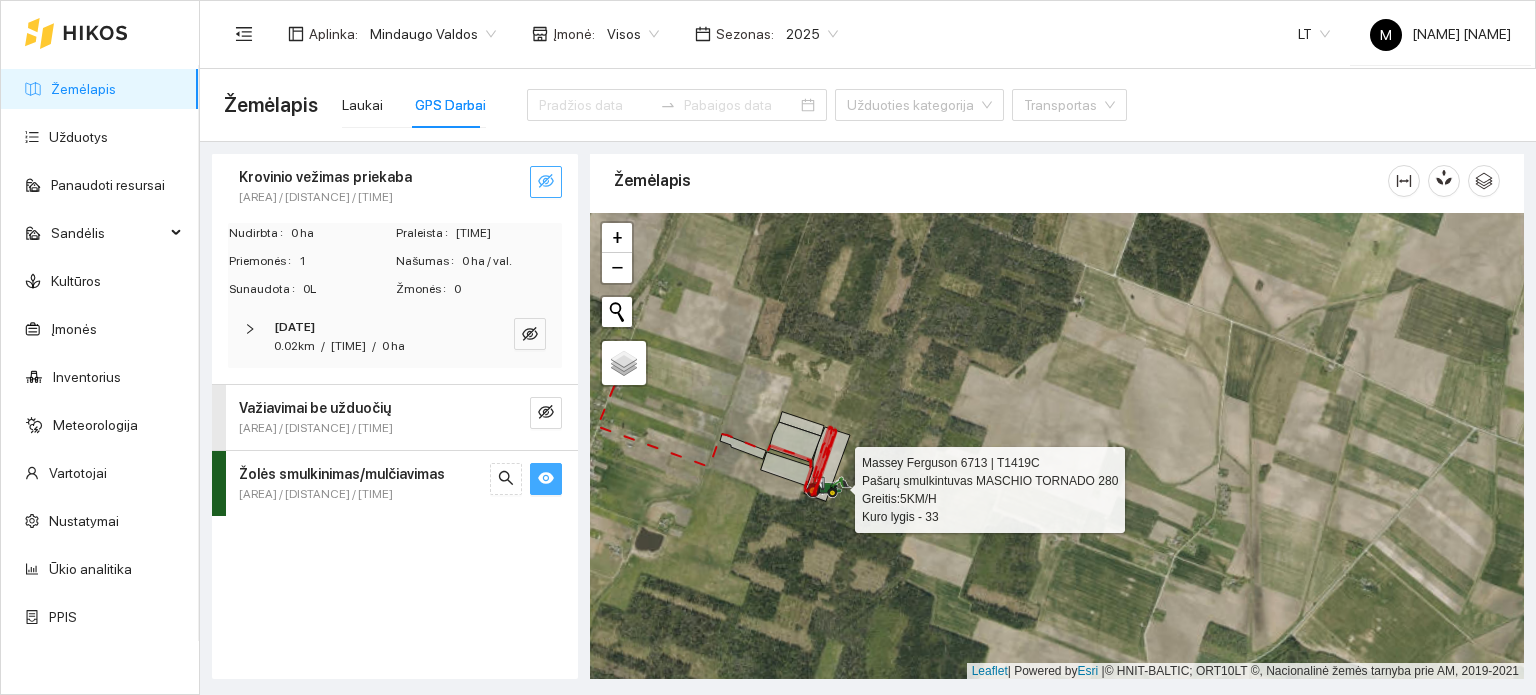 click 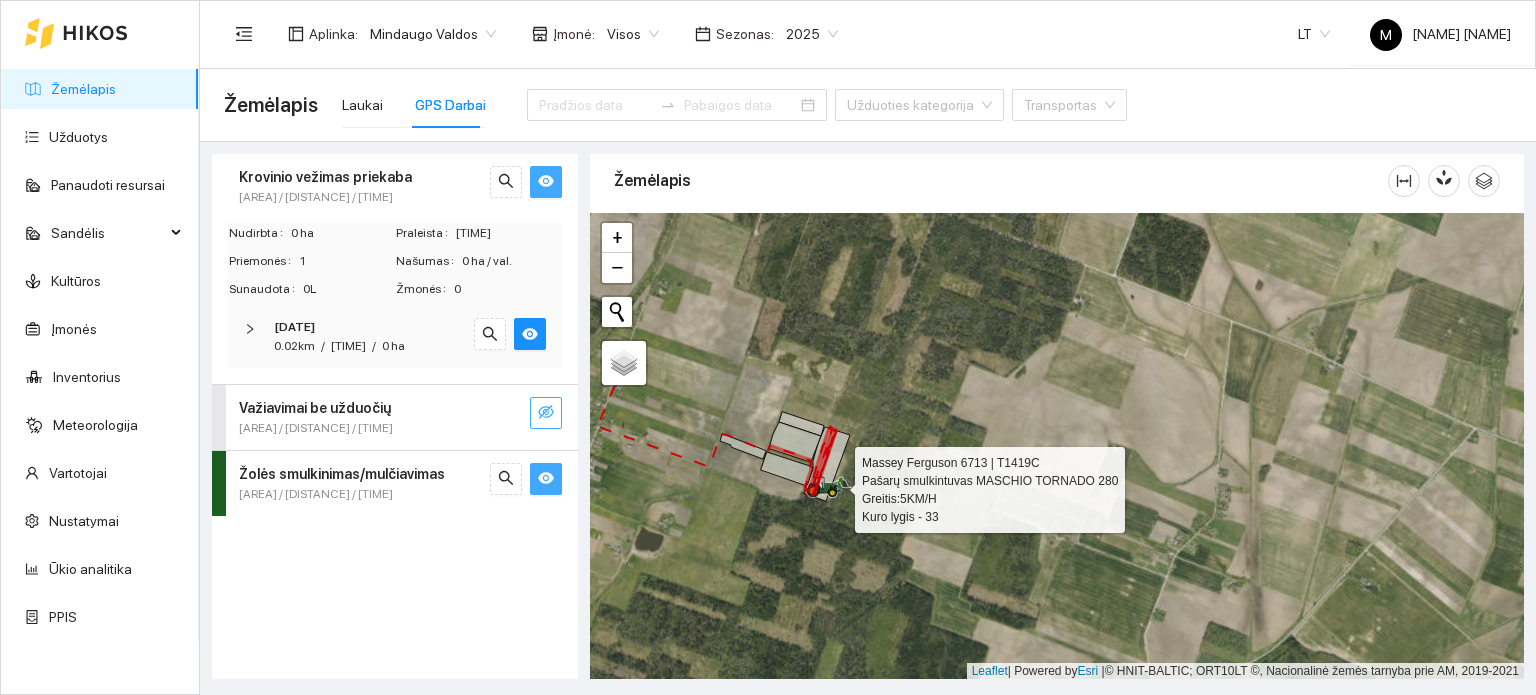 click at bounding box center [546, 413] 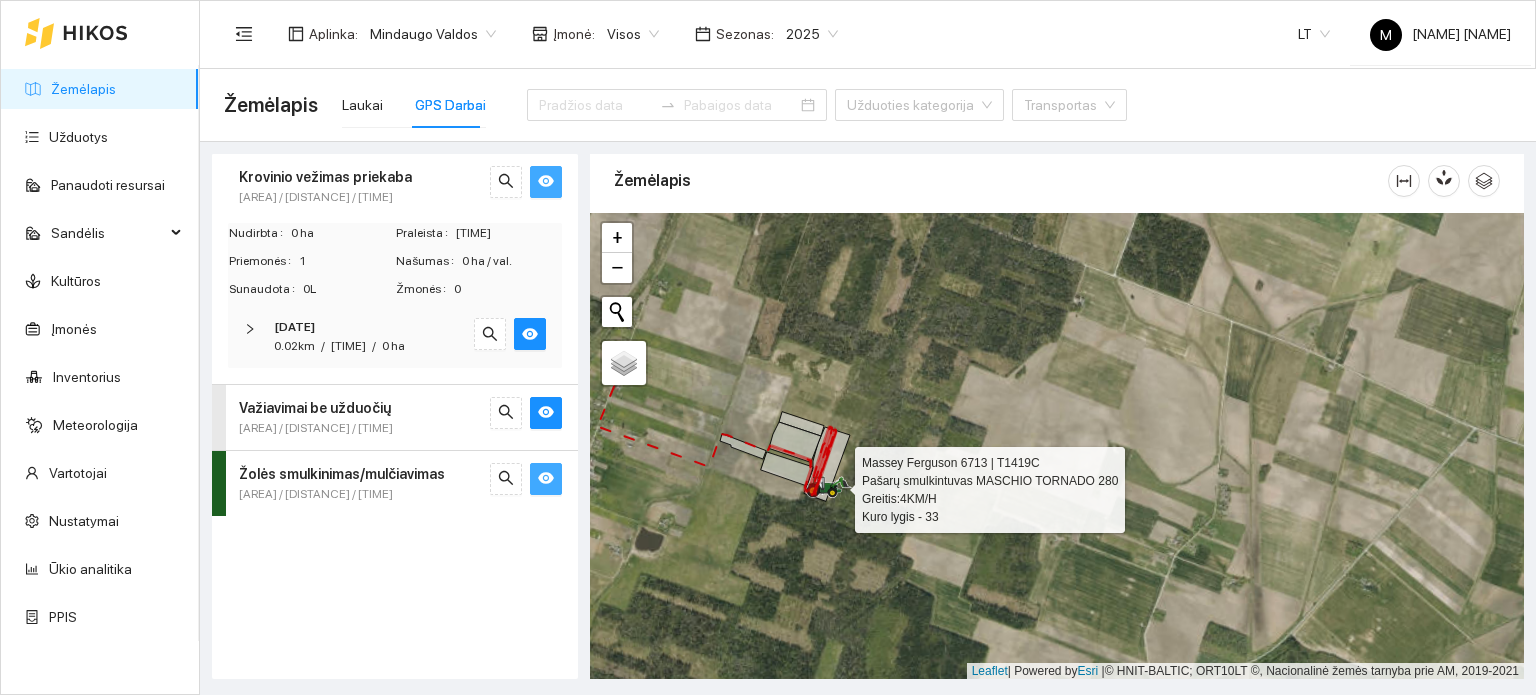 drag, startPoint x: 705, startPoint y: 592, endPoint x: 736, endPoint y: 567, distance: 39.824615 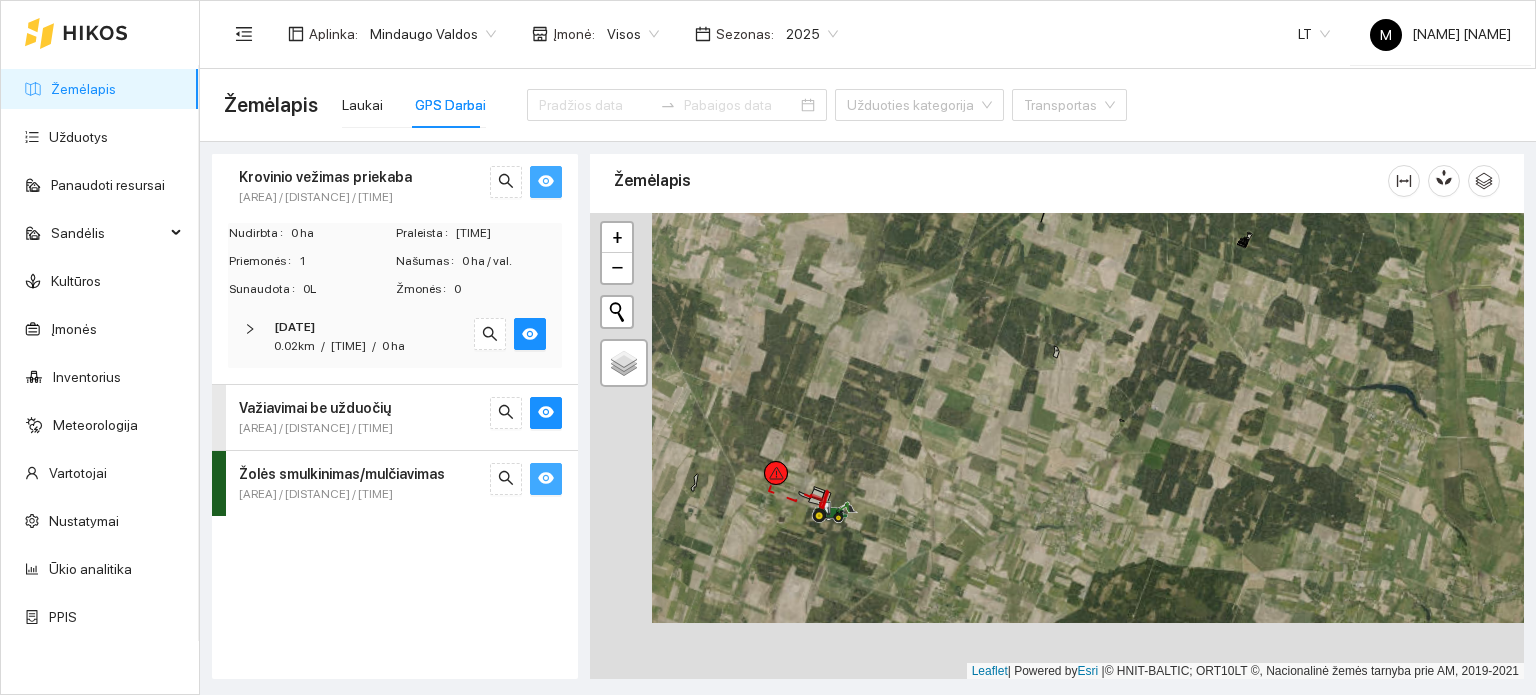 drag, startPoint x: 891, startPoint y: 496, endPoint x: 1055, endPoint y: 239, distance: 304.86884 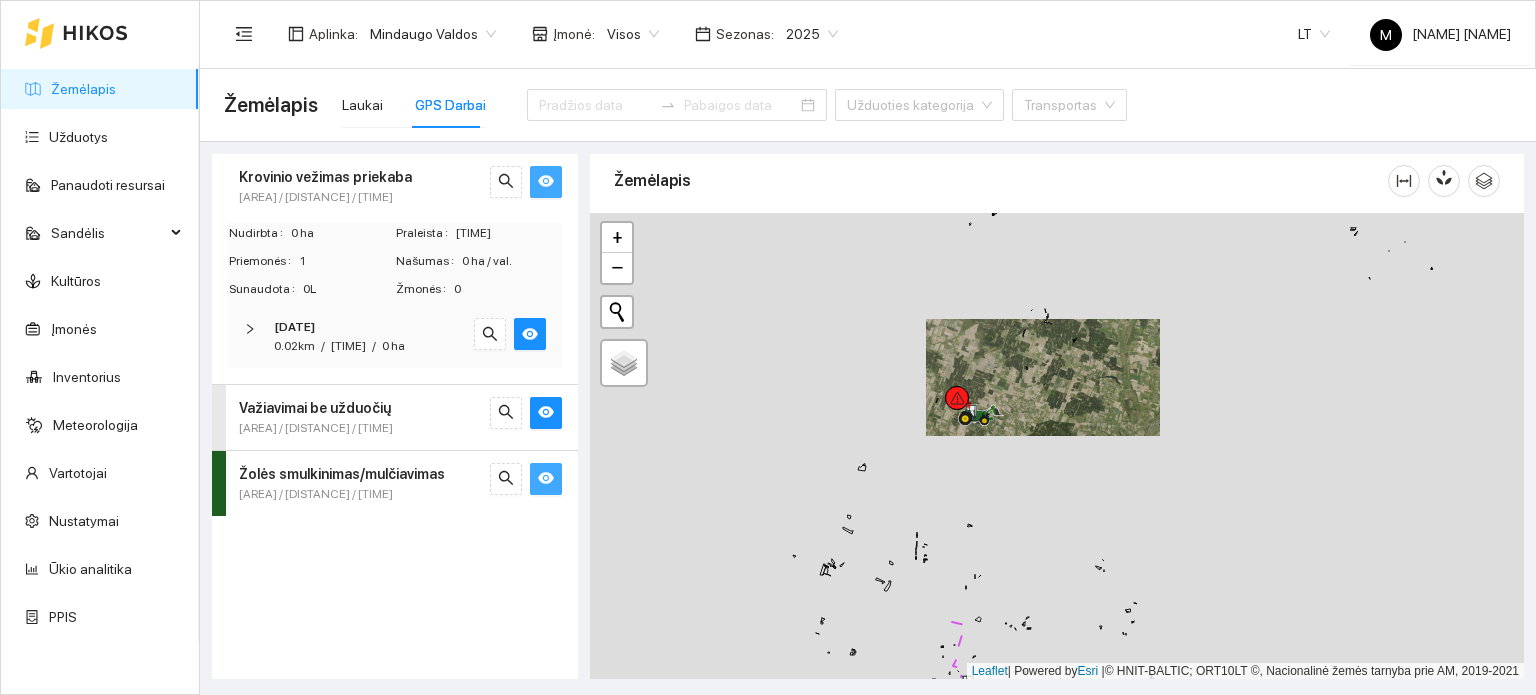click on "+ −   Nieko nerasta. Bandykite dar kartą.  Žemėlapis  Palydovas Leaflet  | Powered by  Esri   |  © HNIT-BALTIC; ORT10LT ©, Nacionalinė žemės tarnyba prie AM, 2019-2021" at bounding box center [1057, 446] 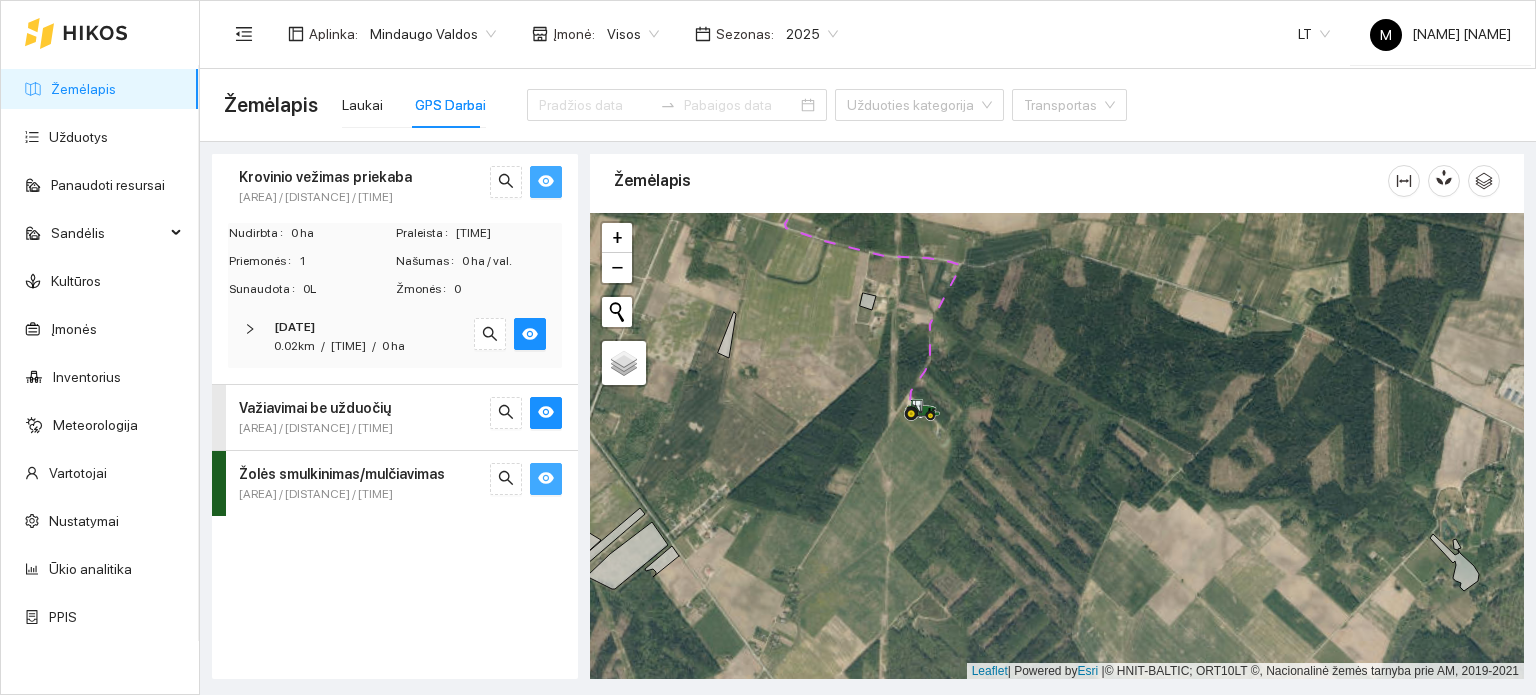 click on "[AREA] / [DISTANCE] / [TIME]" at bounding box center [361, 197] 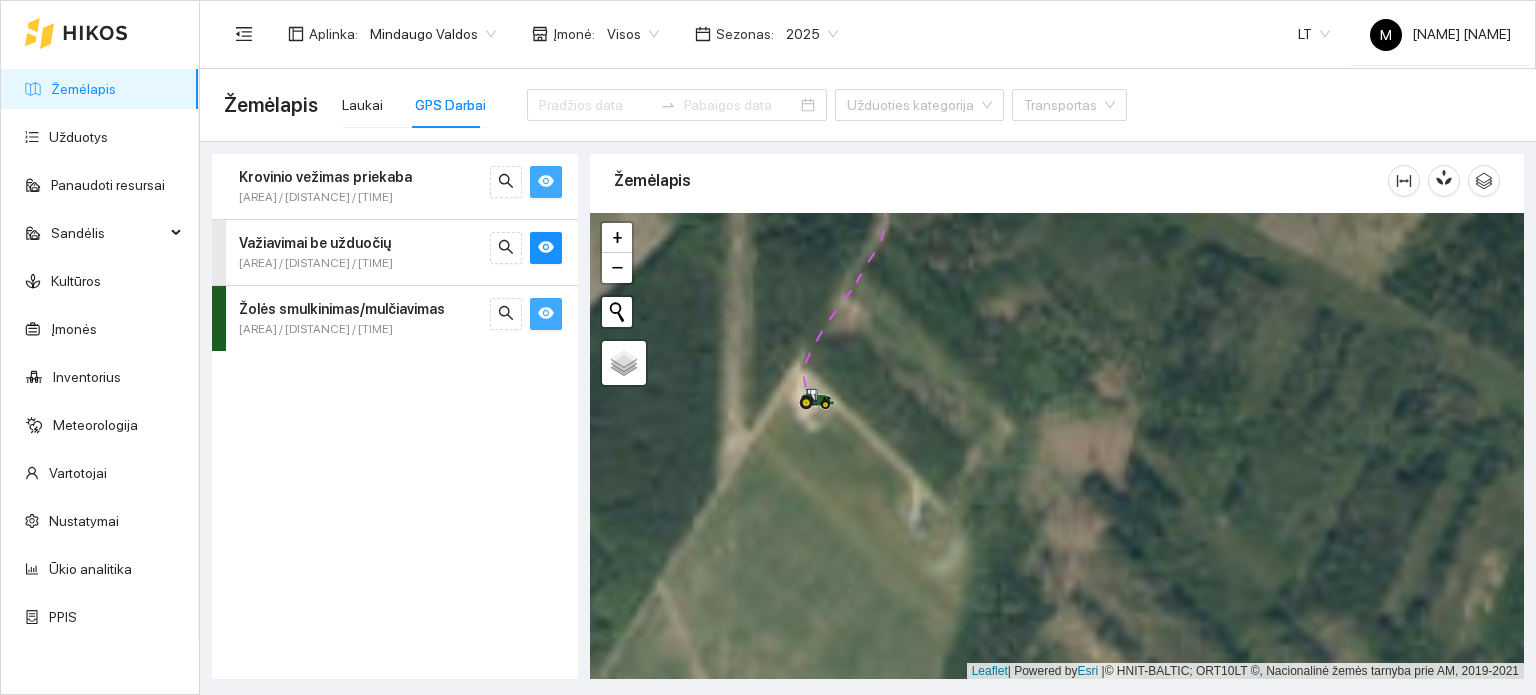 click on "+ −   Nieko nerasta. Bandykite dar kartą.  Žemėlapis  Palydovas Leaflet  | Powered by  Esri   |  © HNIT-BALTIC; ORT10LT ©, Nacionalinė žemės tarnyba prie AM, 2019-2021" at bounding box center [1057, 446] 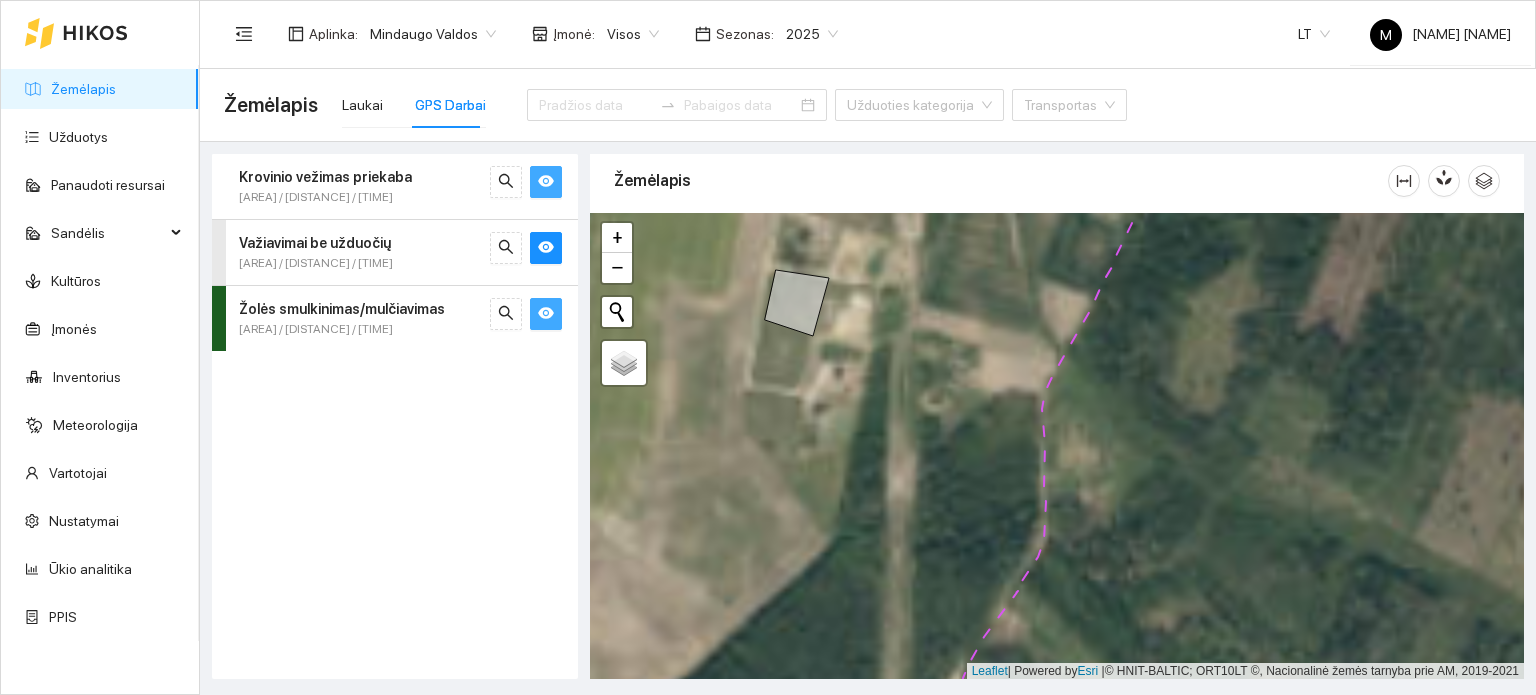 drag, startPoint x: 988, startPoint y: 371, endPoint x: 987, endPoint y: 359, distance: 12.0415945 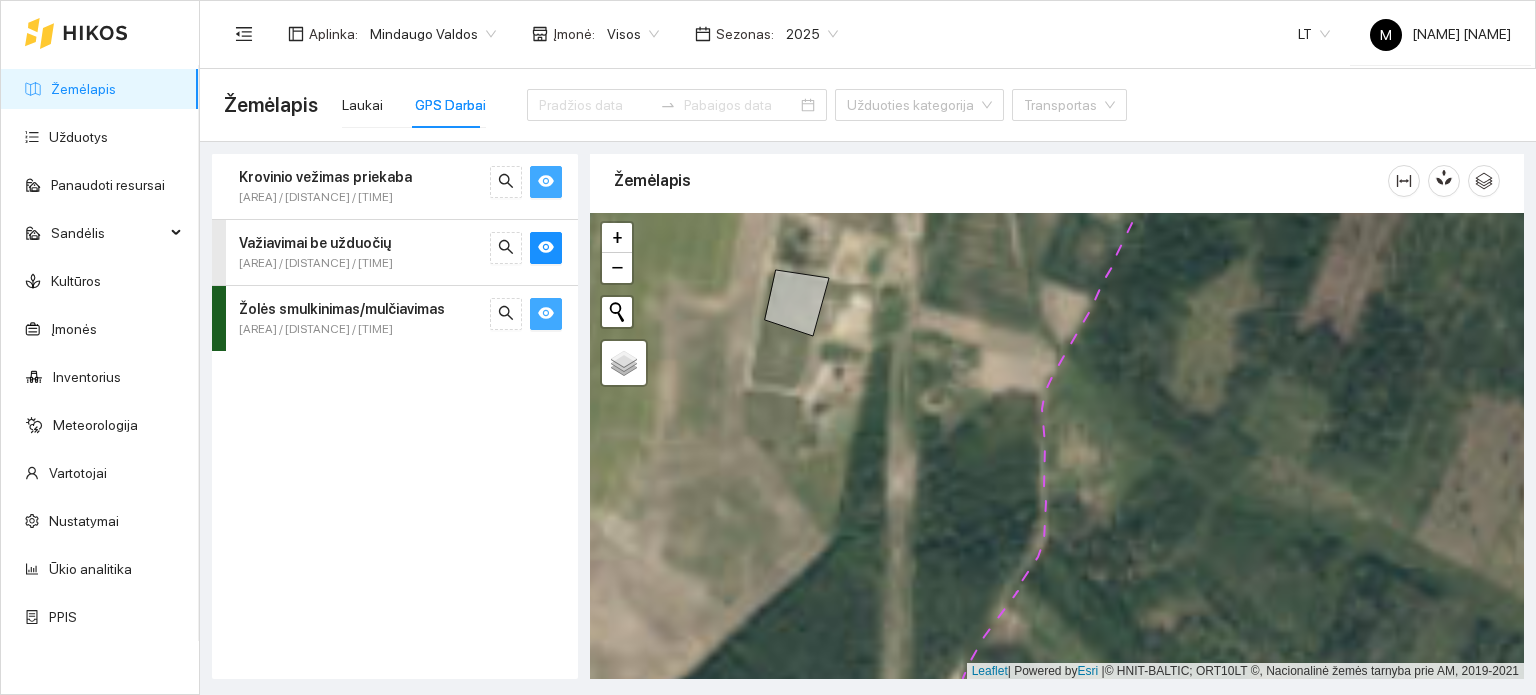 click 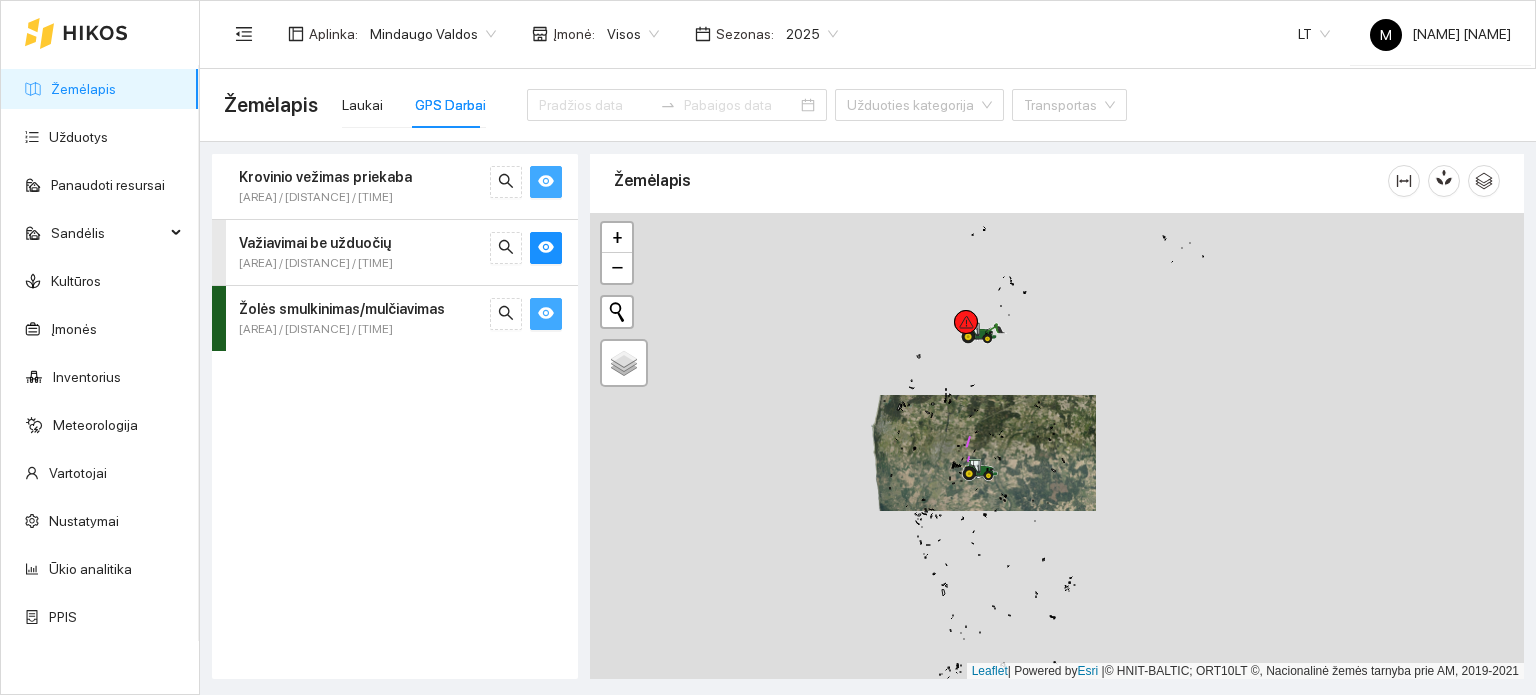 click on "+ −   Nieko nerasta. Bandykite dar kartą.  Žemėlapis  Palydovas Leaflet  | Powered by  Esri   |  © HNIT-BALTIC; ORT10LT ©, Nacionalinė žemės tarnyba prie AM, 2019-2021" at bounding box center (1057, 446) 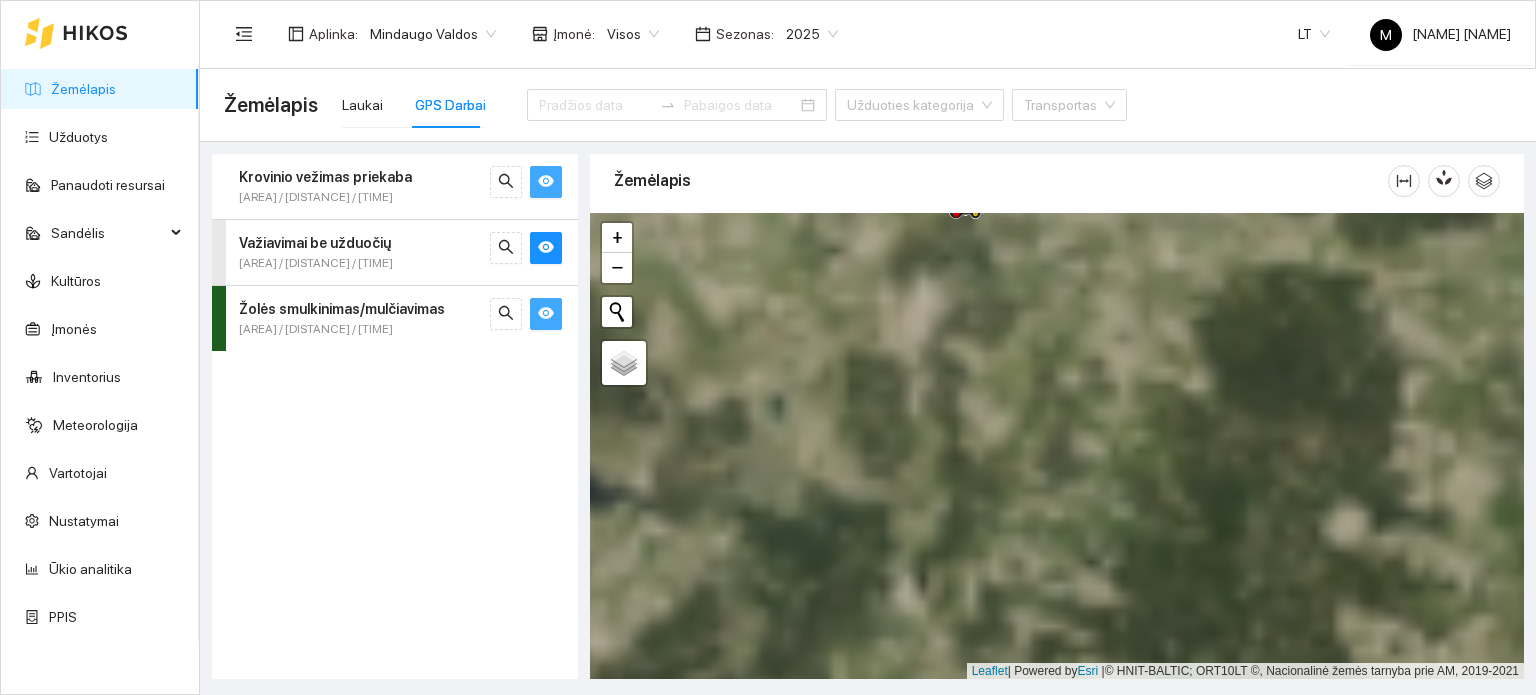 drag, startPoint x: 990, startPoint y: 551, endPoint x: 985, endPoint y: 599, distance: 48.259712 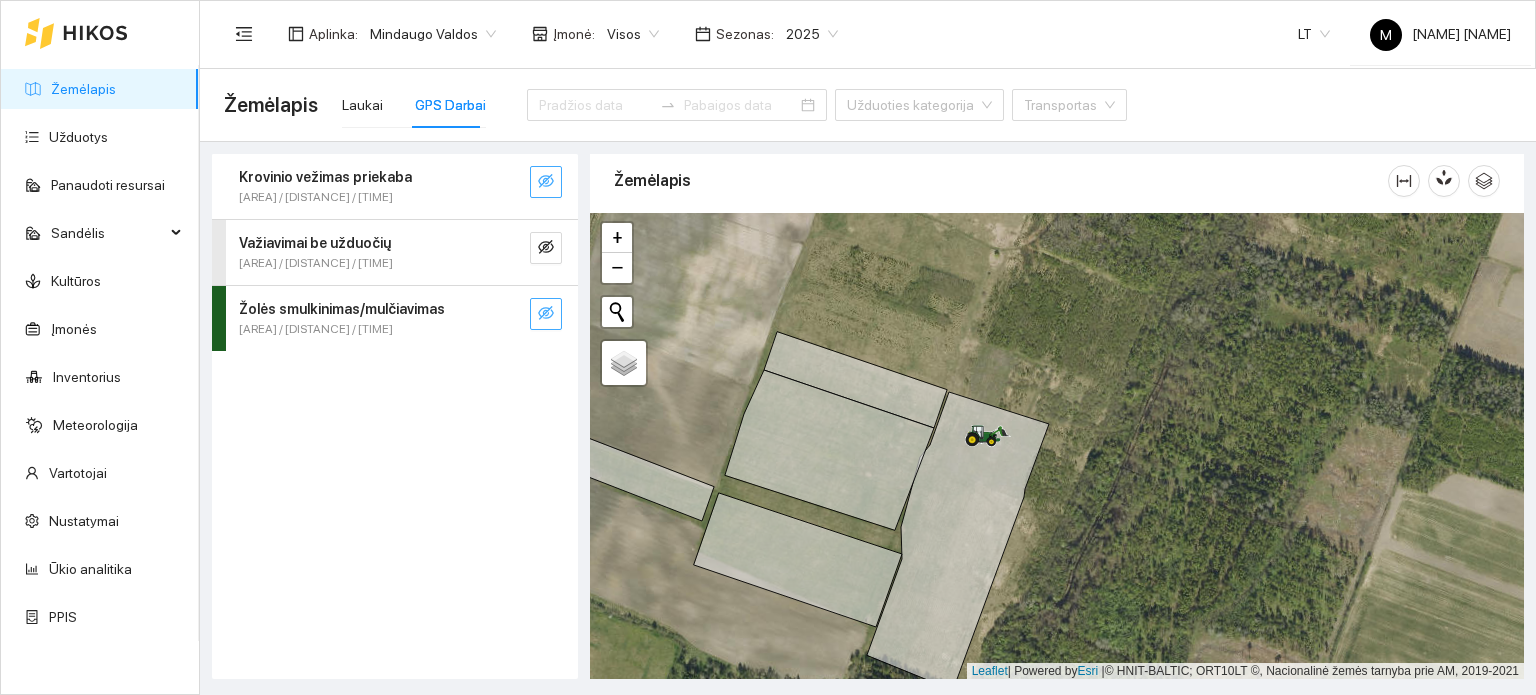 click 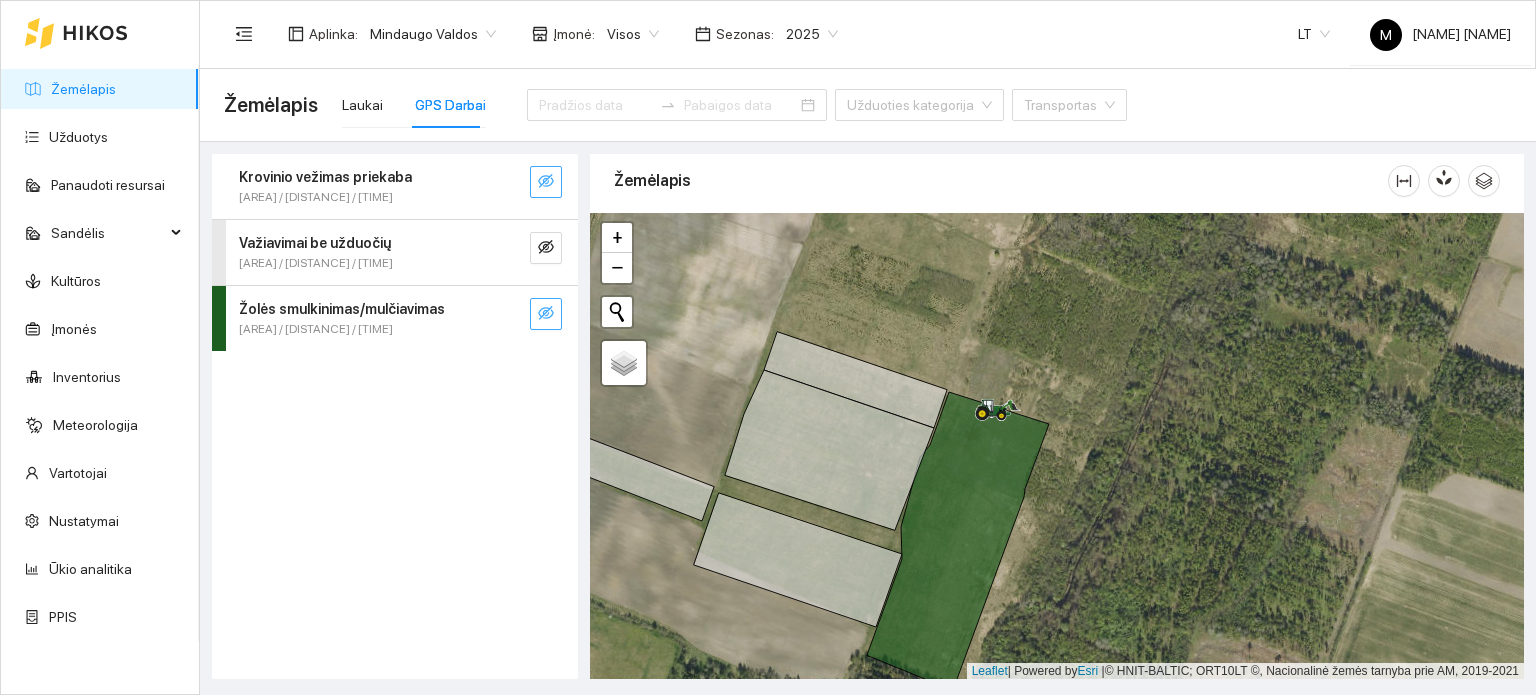 click on "+ −   Nieko nerasta. Bandykite dar kartą.  Žemėlapis  Palydovas Leaflet  | Powered by  Esri   |  © HNIT-BALTIC; ORT10LT ©, Nacionalinė žemės tarnyba prie AM, 2019-2021" at bounding box center (1057, 446) 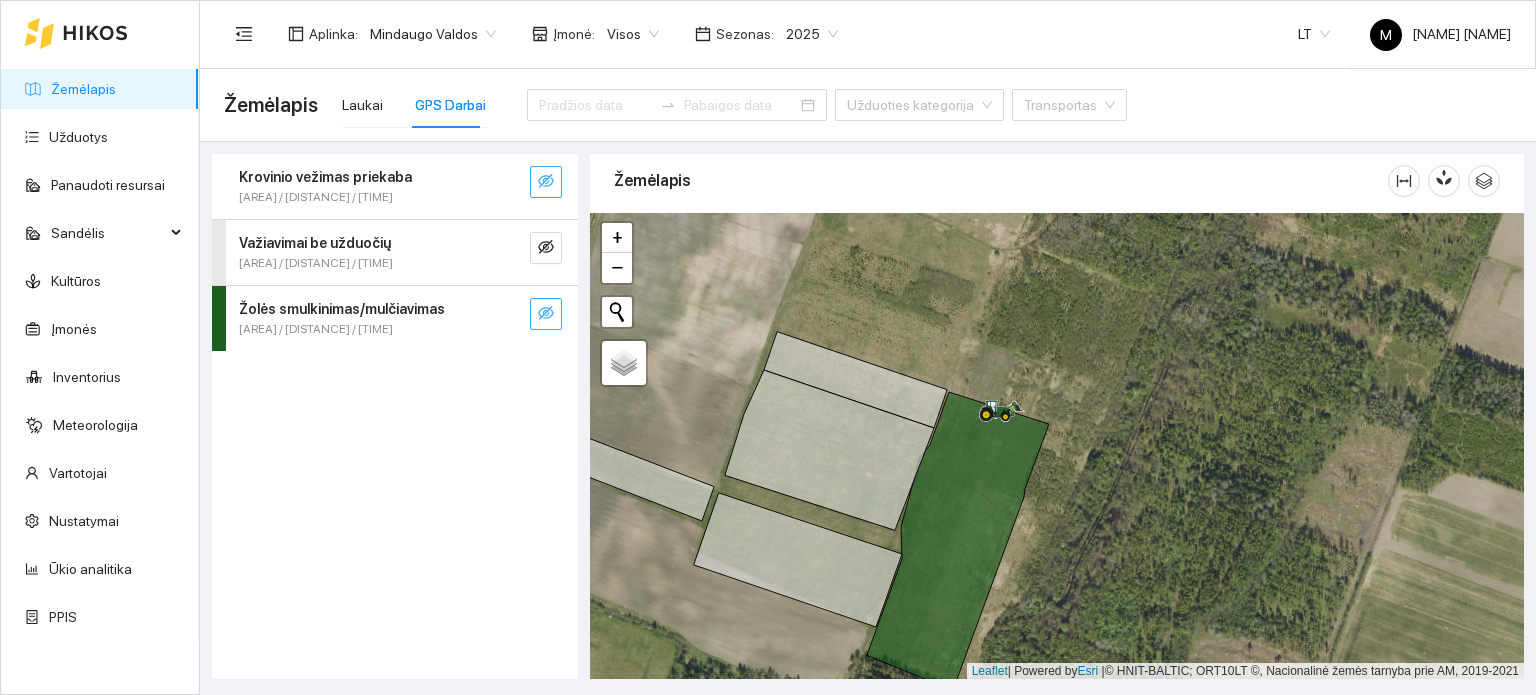 click on "Žolės smulkinimas/mulčiavimas" at bounding box center [342, 309] 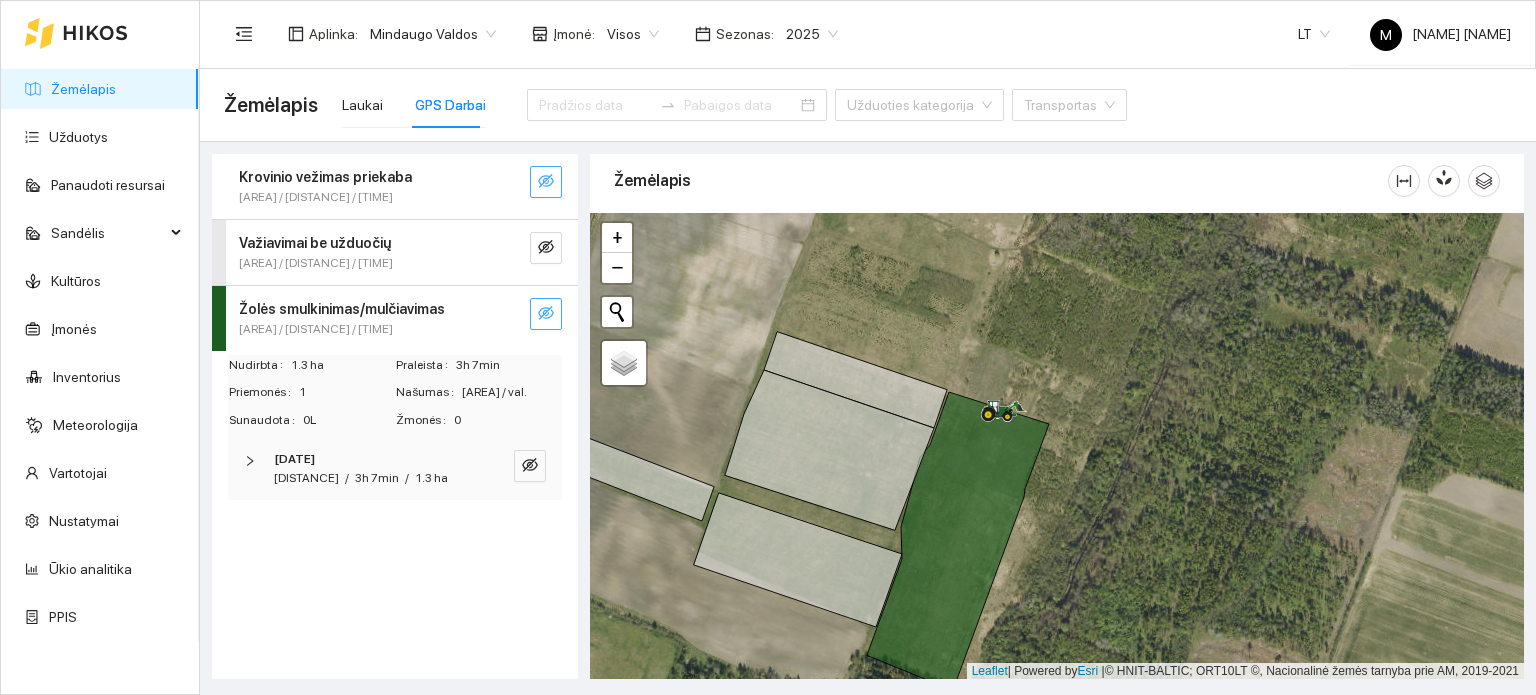 click on "[DATE] [DISTANCE] / [TIME] / [AREA]" at bounding box center [395, 469] 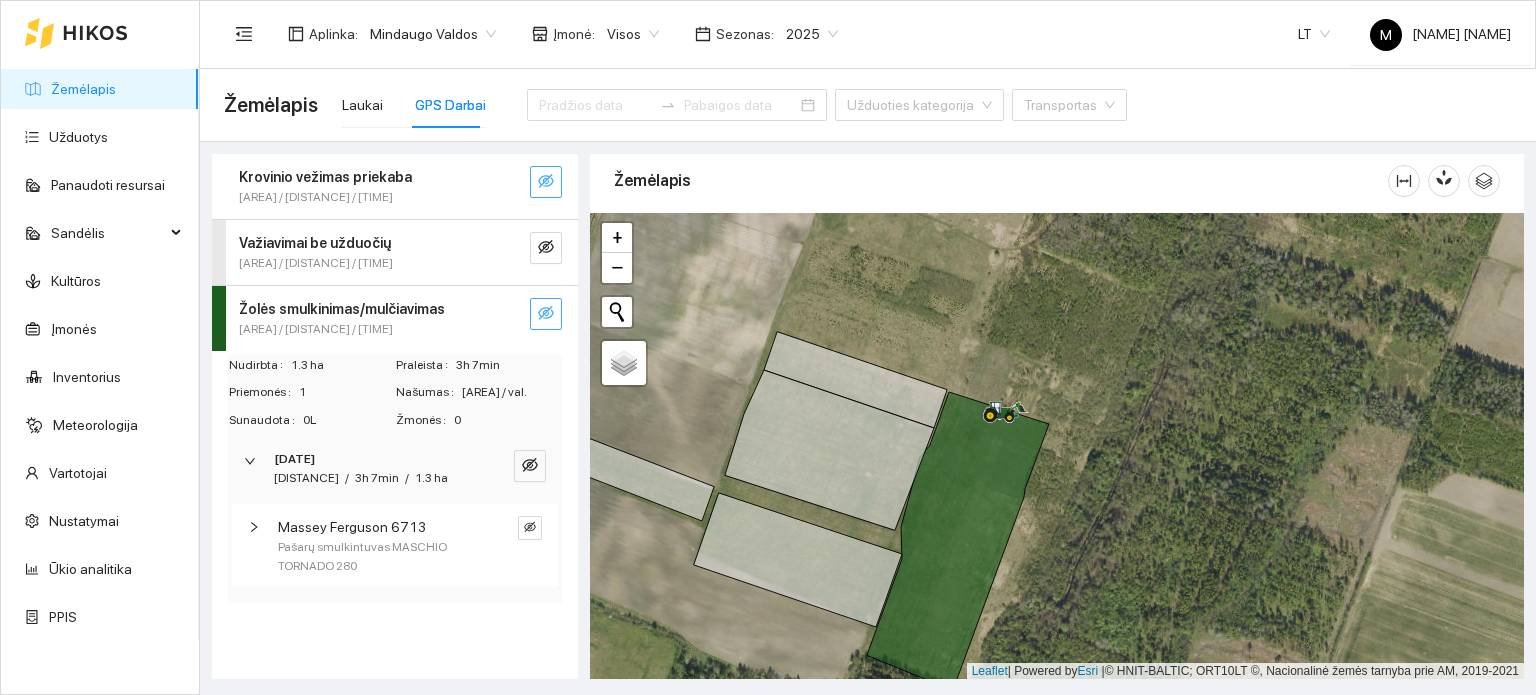 click on "Massey Ferguson 6713 Pašarų smulkintuvas MASCHIO TORNADO 280" at bounding box center [395, 546] 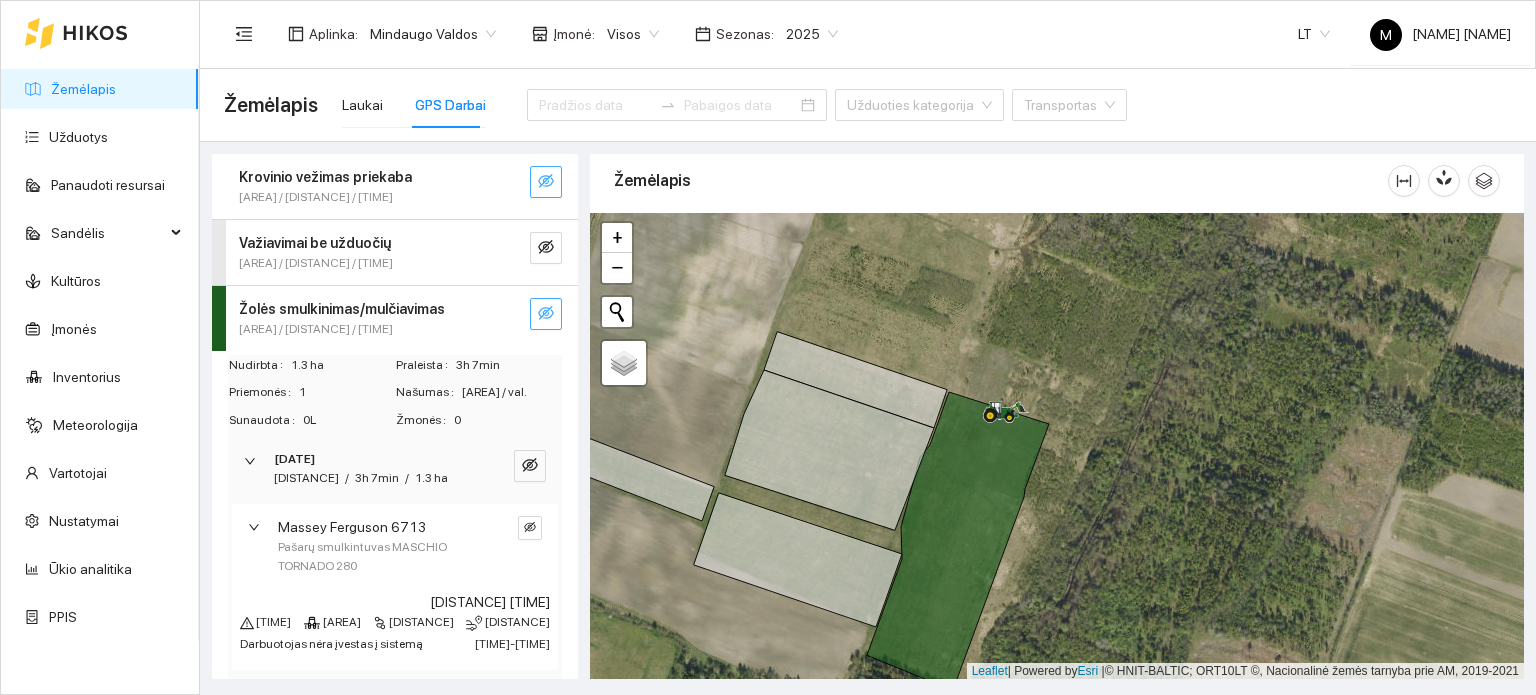 scroll, scrollTop: 22, scrollLeft: 0, axis: vertical 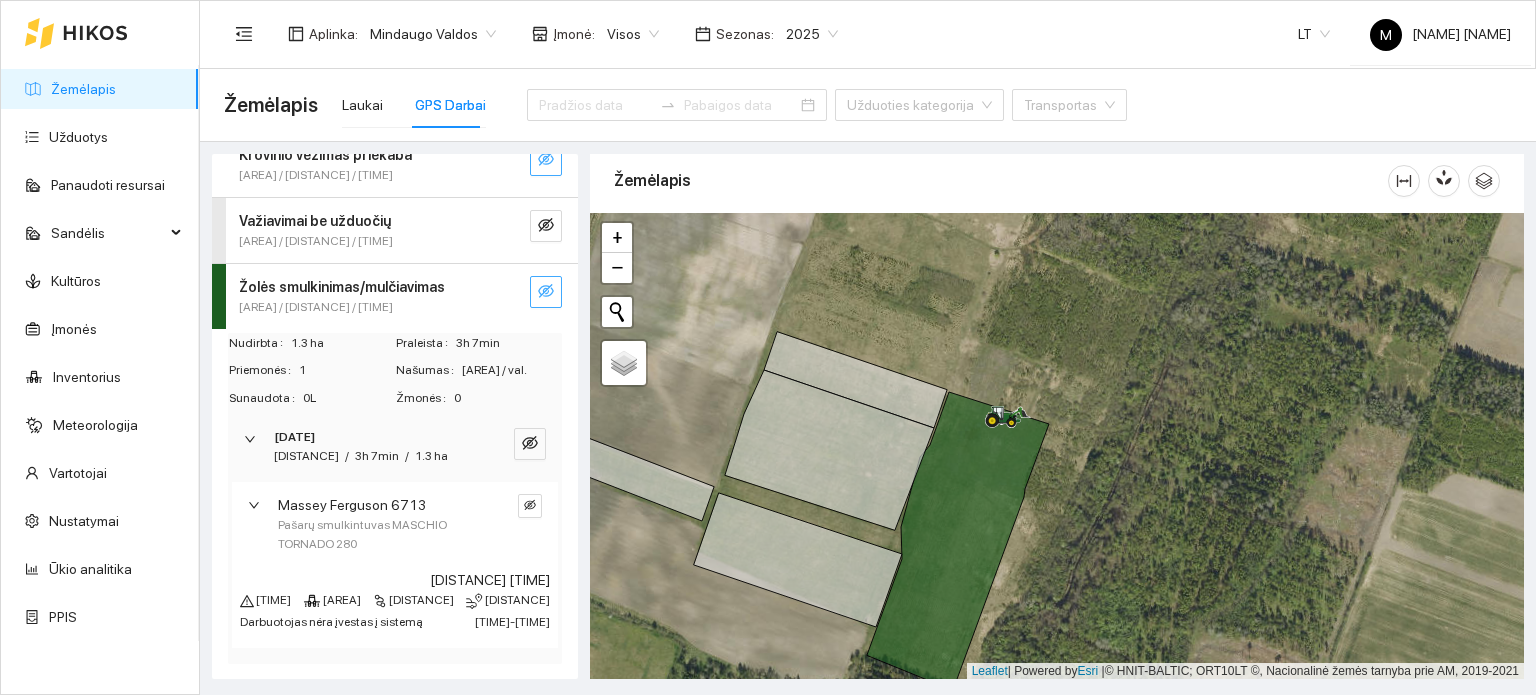 click at bounding box center (260, 505) 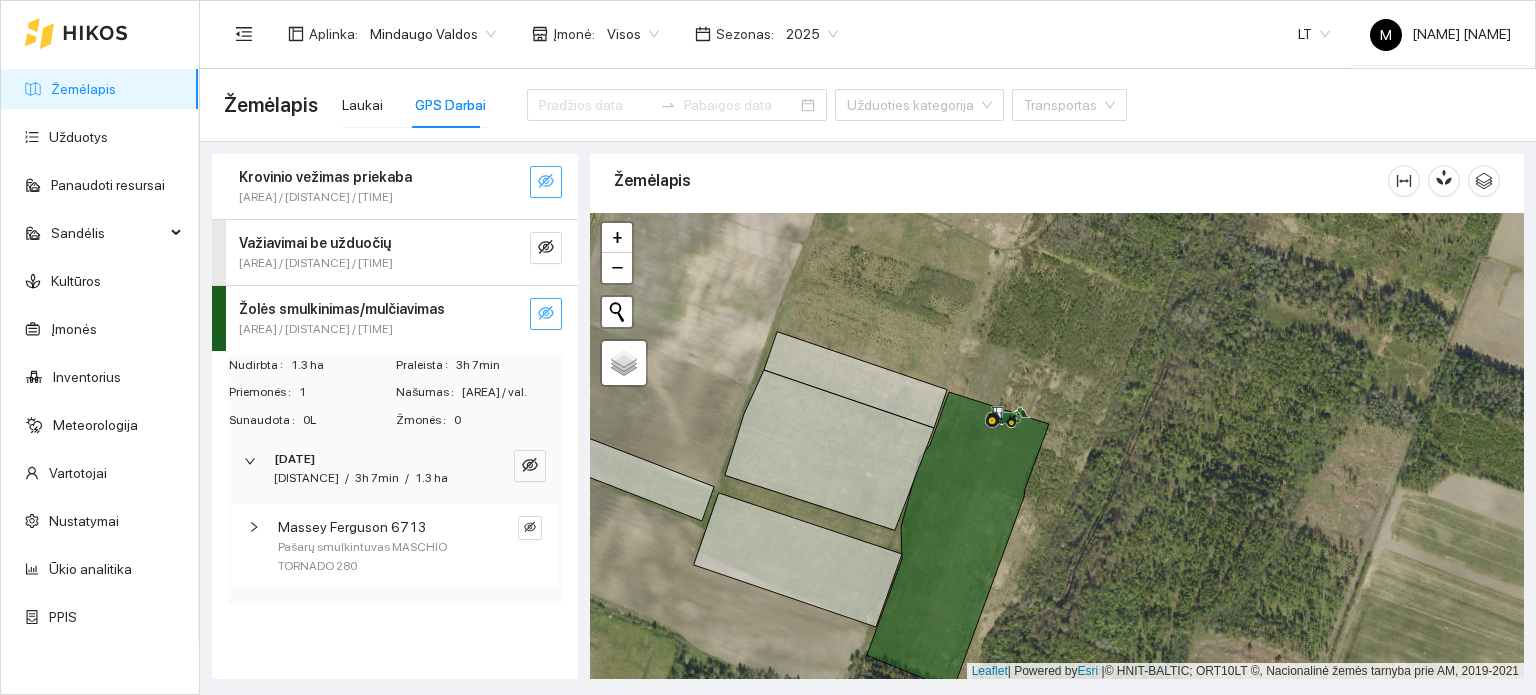 scroll, scrollTop: 0, scrollLeft: 0, axis: both 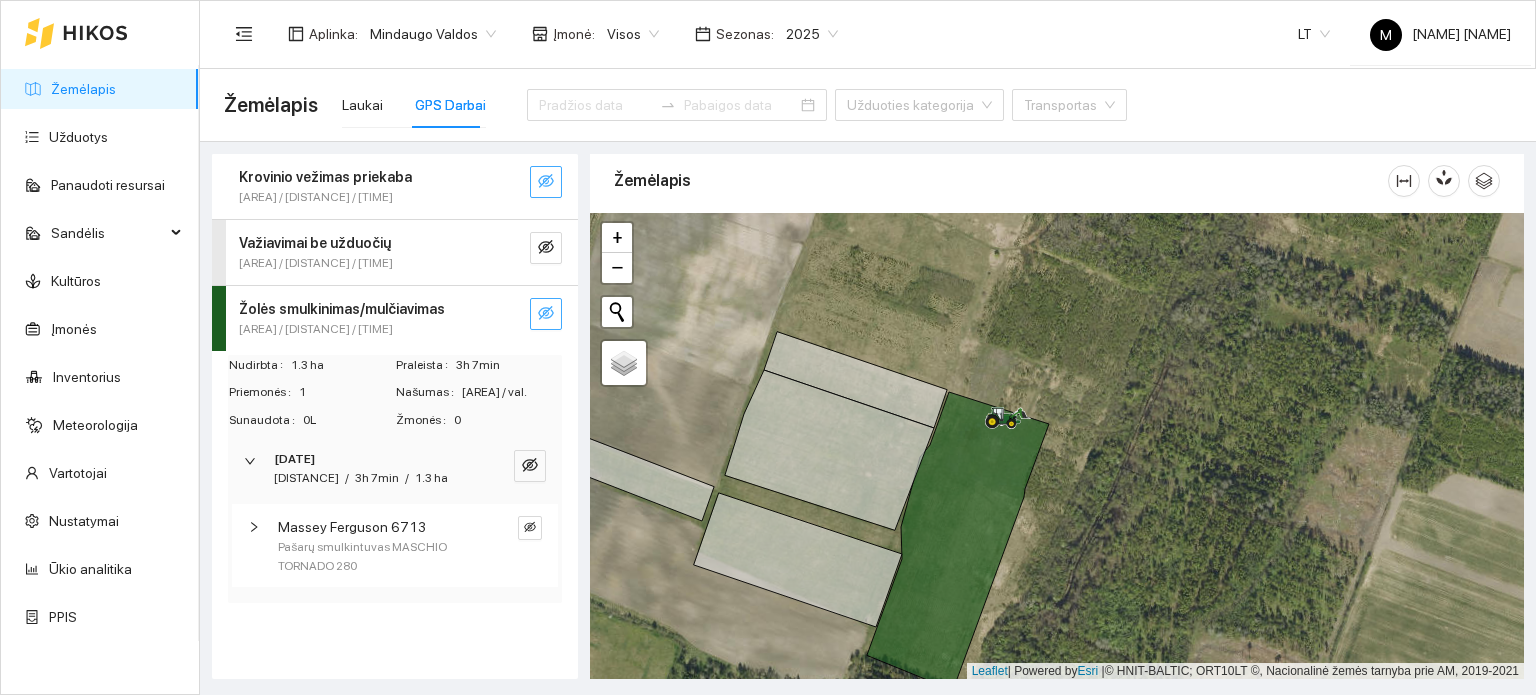 click 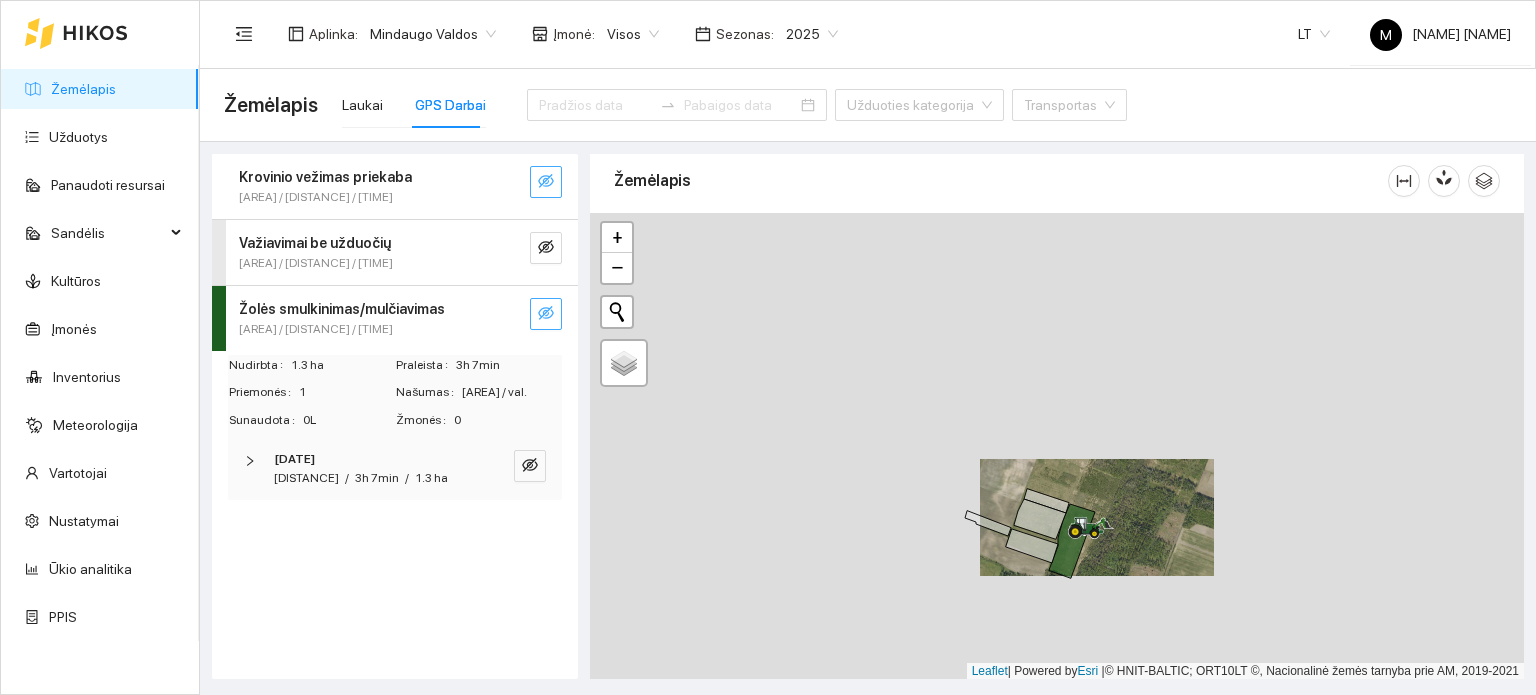 drag, startPoint x: 893, startPoint y: 462, endPoint x: 1160, endPoint y: 491, distance: 268.57028 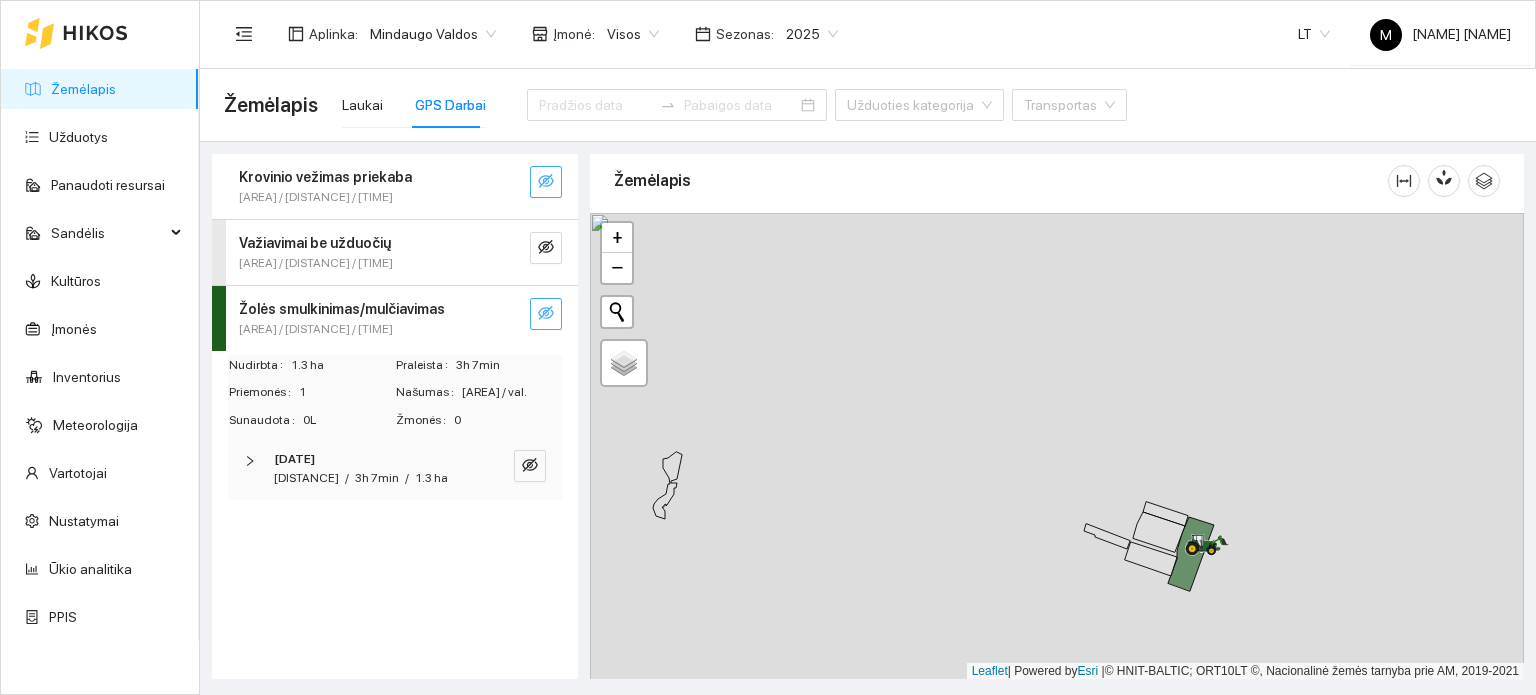 click on "+ −   Nieko nerasta. Bandykite dar kartą.  Žemėlapis  Palydovas Leaflet  | Powered by  Esri   |  © HNIT-BALTIC; ORT10LT ©, Nacionalinė žemės tarnyba prie AM, 2019-2021" at bounding box center [1057, 446] 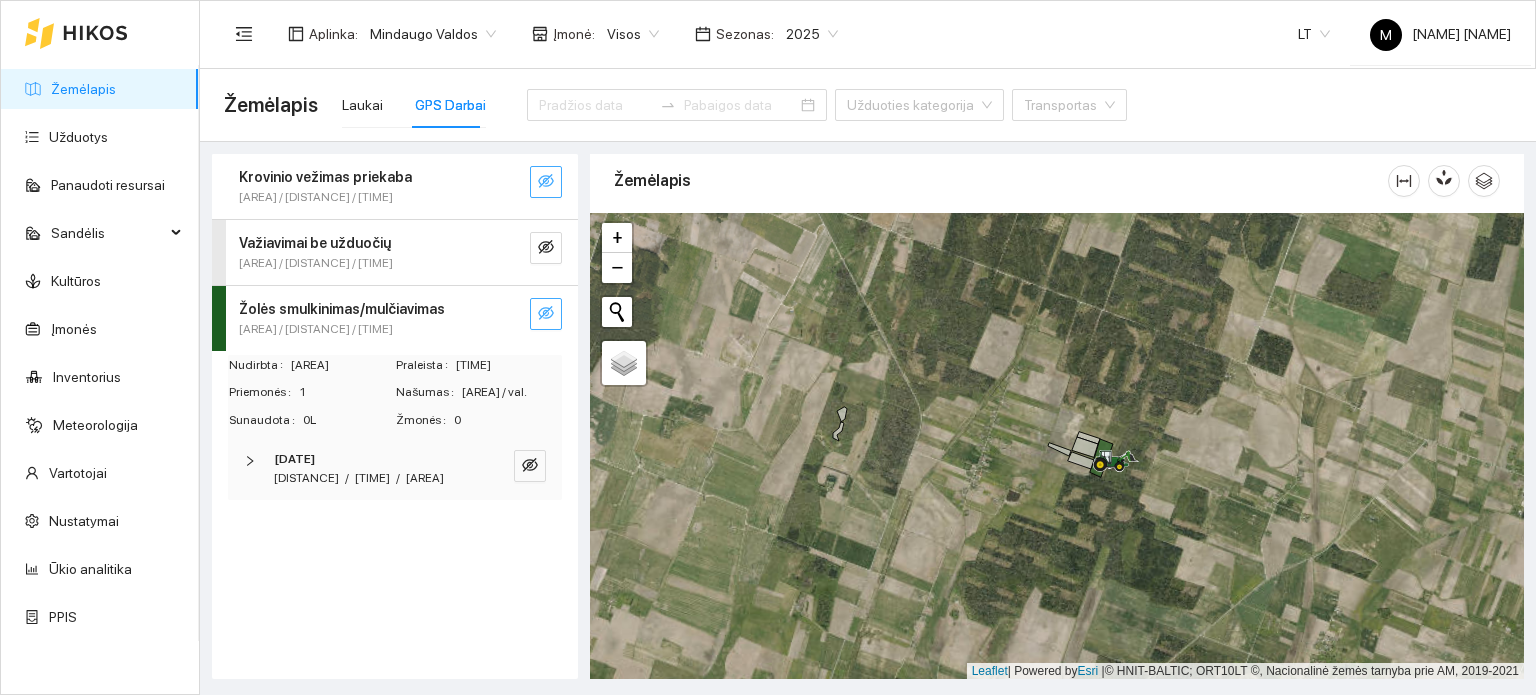 drag, startPoint x: 793, startPoint y: 407, endPoint x: 856, endPoint y: 406, distance: 63.007935 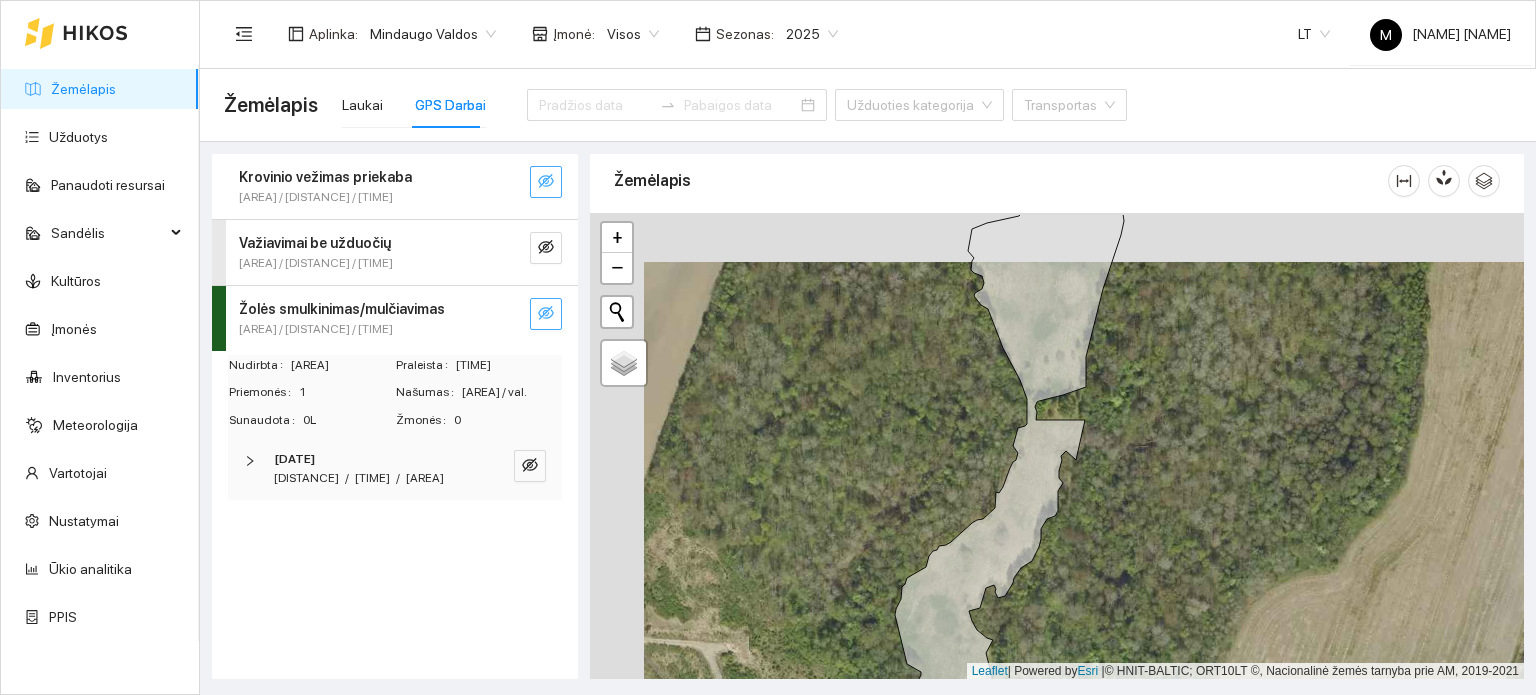 drag, startPoint x: 943, startPoint y: 346, endPoint x: 1068, endPoint y: 401, distance: 136.565 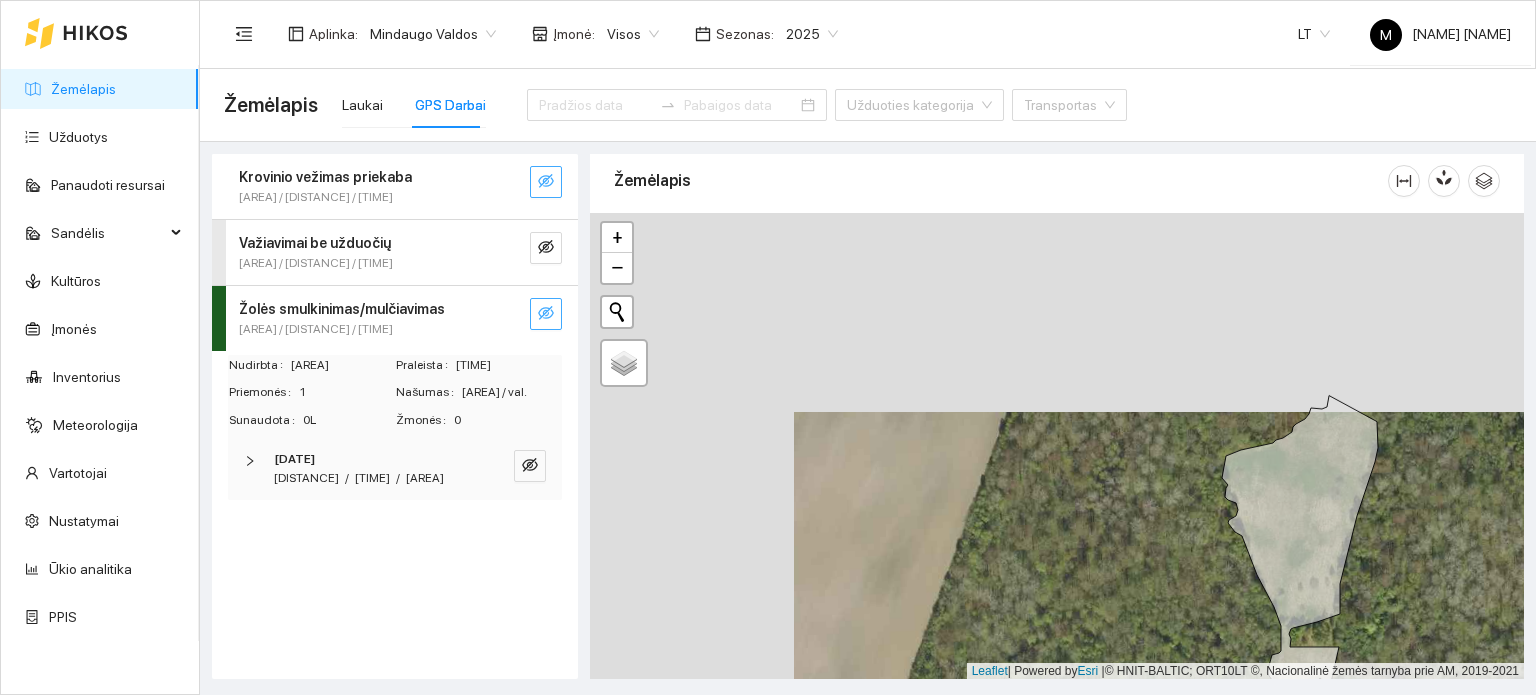 drag, startPoint x: 1164, startPoint y: 517, endPoint x: 1196, endPoint y: 554, distance: 48.9183 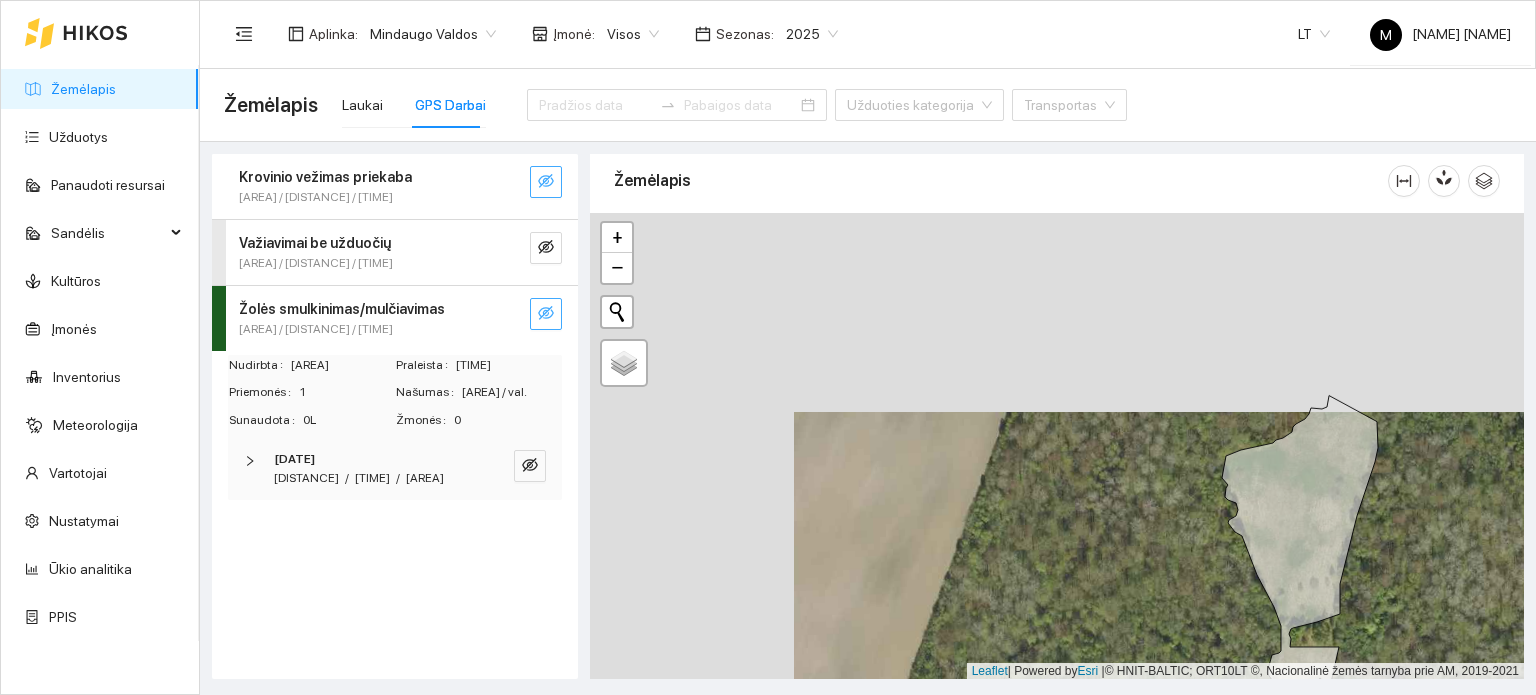 click on "+ −   Nieko nerasta. Bandykite dar kartą.  Žemėlapis  Palydovas Leaflet  | Powered by  Esri   |  © HNIT-BALTIC; ORT10LT ©, Nacionalinė žemės tarnyba prie AM, 2019-2021" at bounding box center (1057, 446) 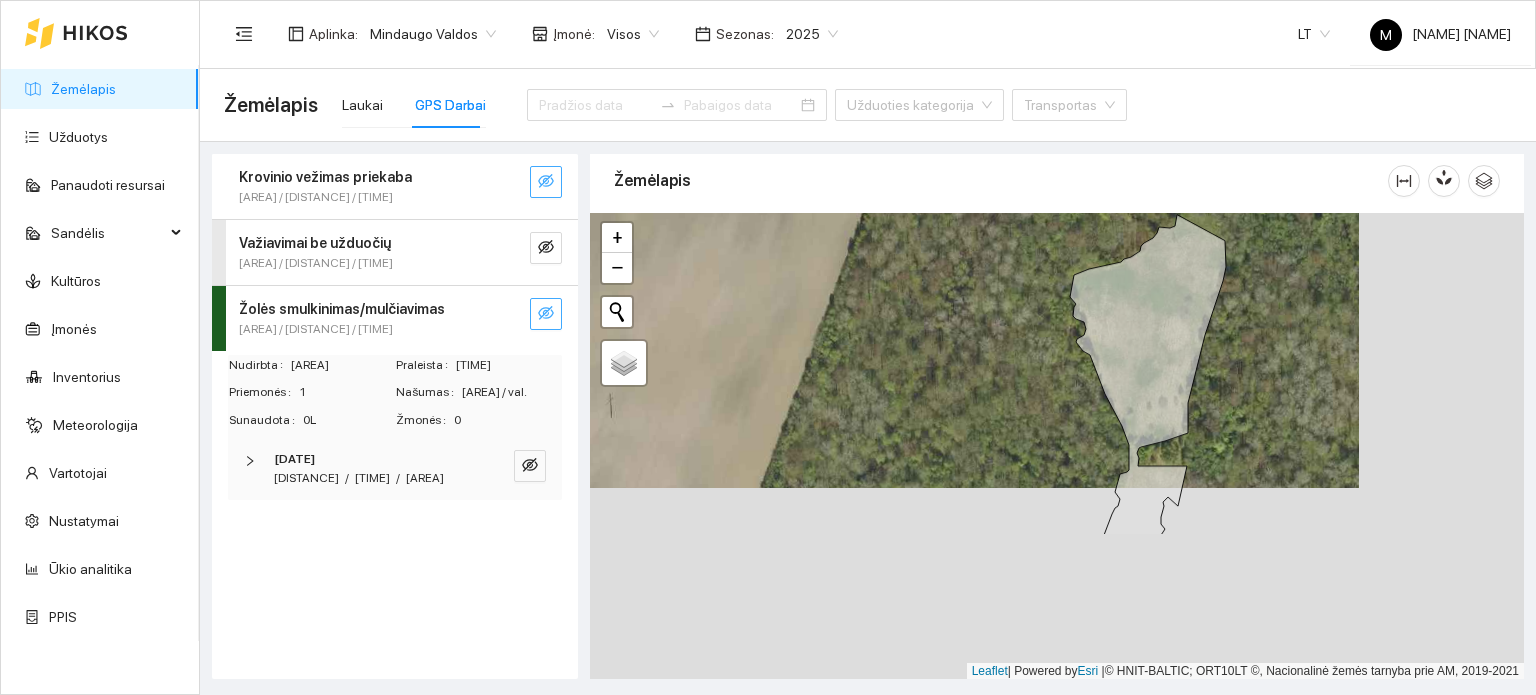 drag, startPoint x: 888, startPoint y: 375, endPoint x: 826, endPoint y: 291, distance: 104.40307 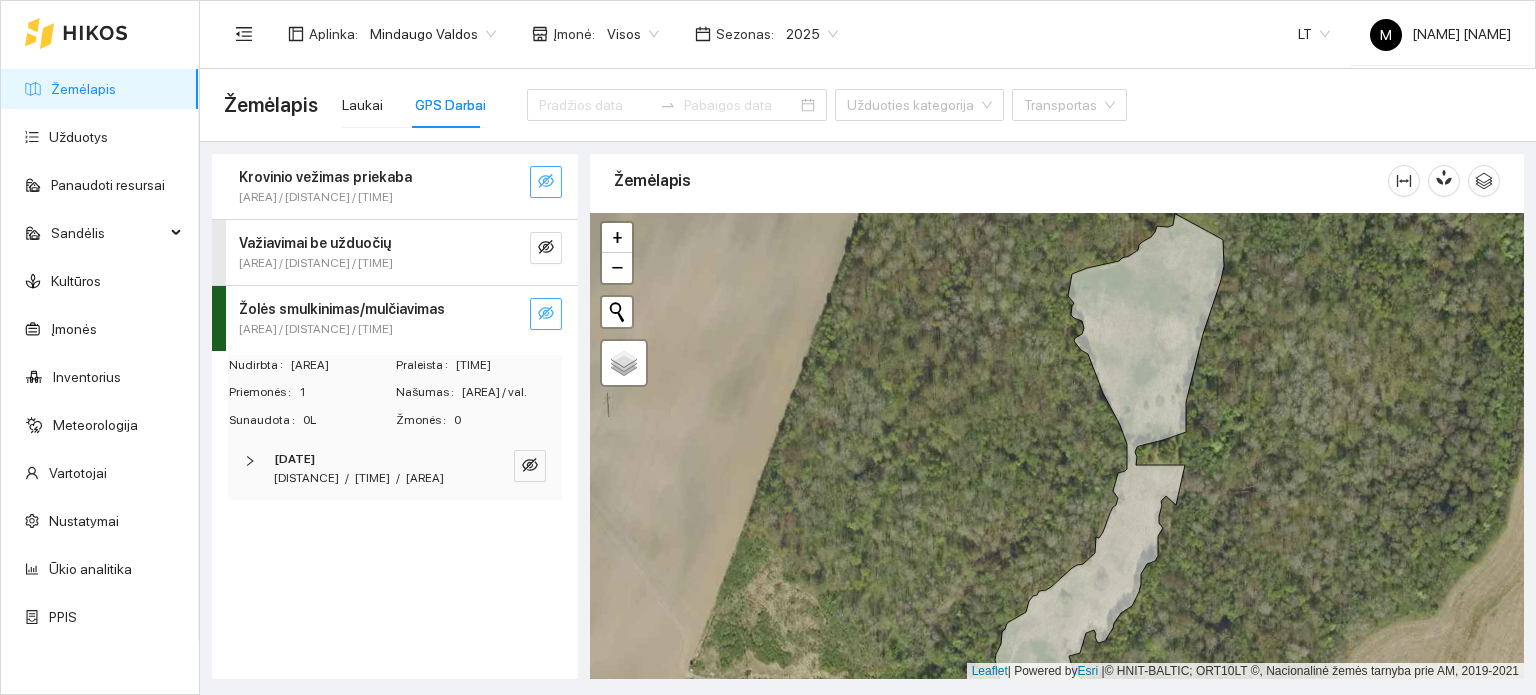 click on "+ −   Nieko nerasta. Bandykite dar kartą.  Žemėlapis  Palydovas Leaflet  | Powered by  Esri   |  © HNIT-BALTIC; ORT10LT ©, Nacionalinė žemės tarnyba prie AM, 2019-2021" at bounding box center [1057, 446] 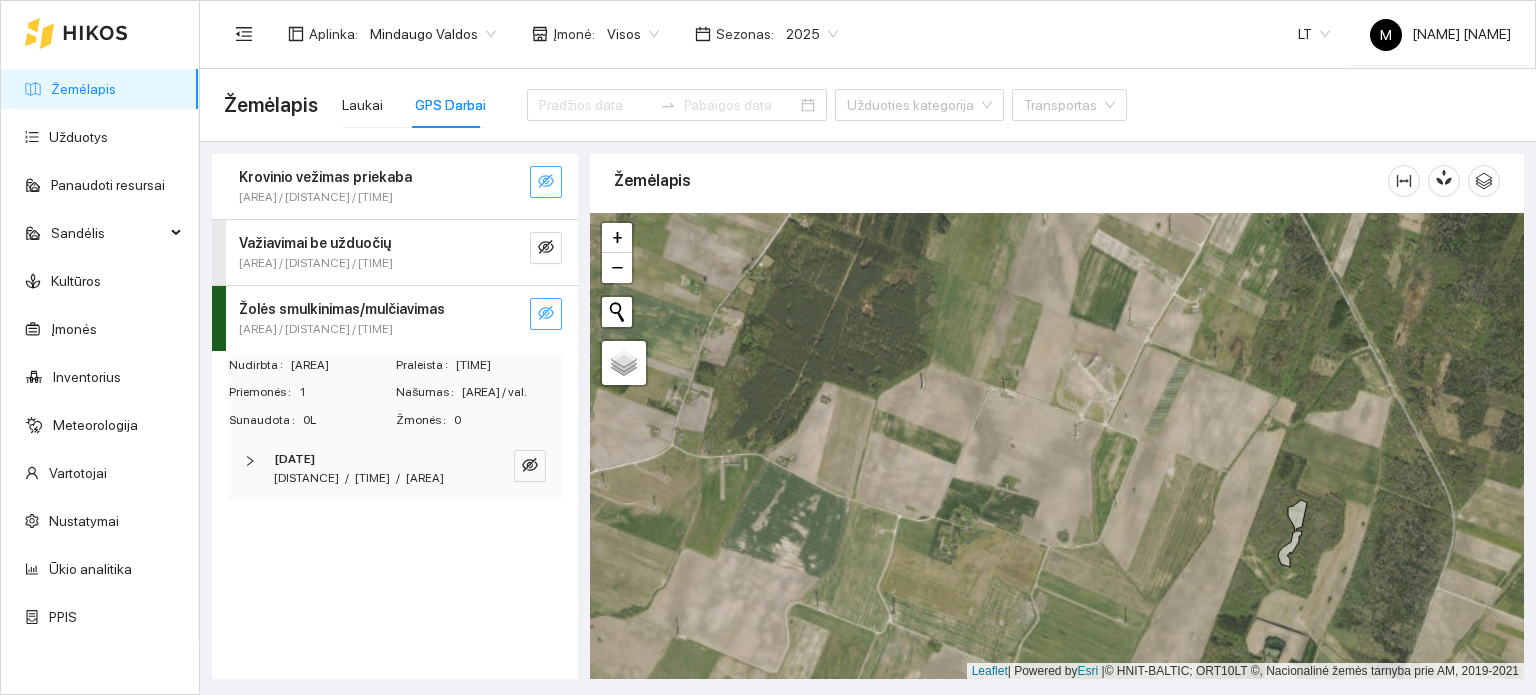 drag, startPoint x: 1051, startPoint y: 515, endPoint x: 924, endPoint y: 418, distance: 159.80614 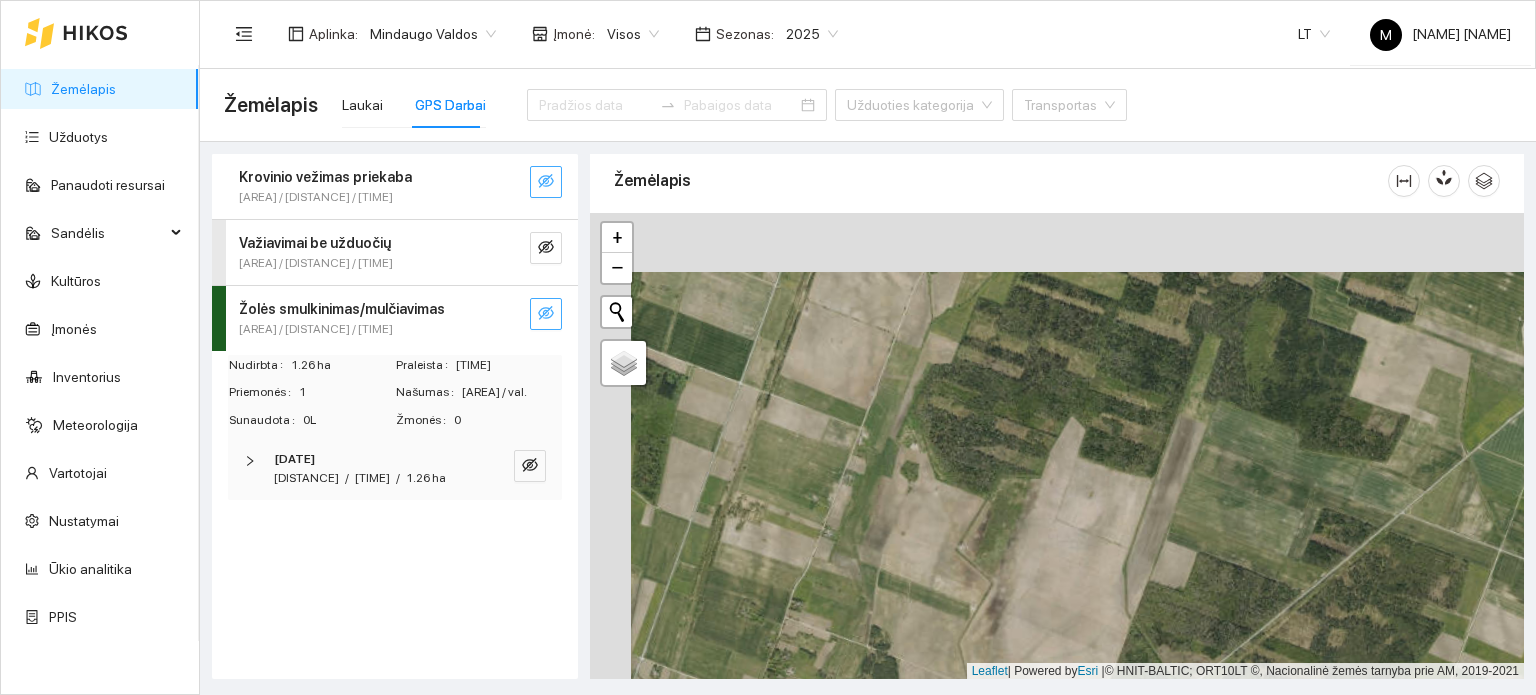 drag, startPoint x: 858, startPoint y: 440, endPoint x: 904, endPoint y: 499, distance: 74.8131 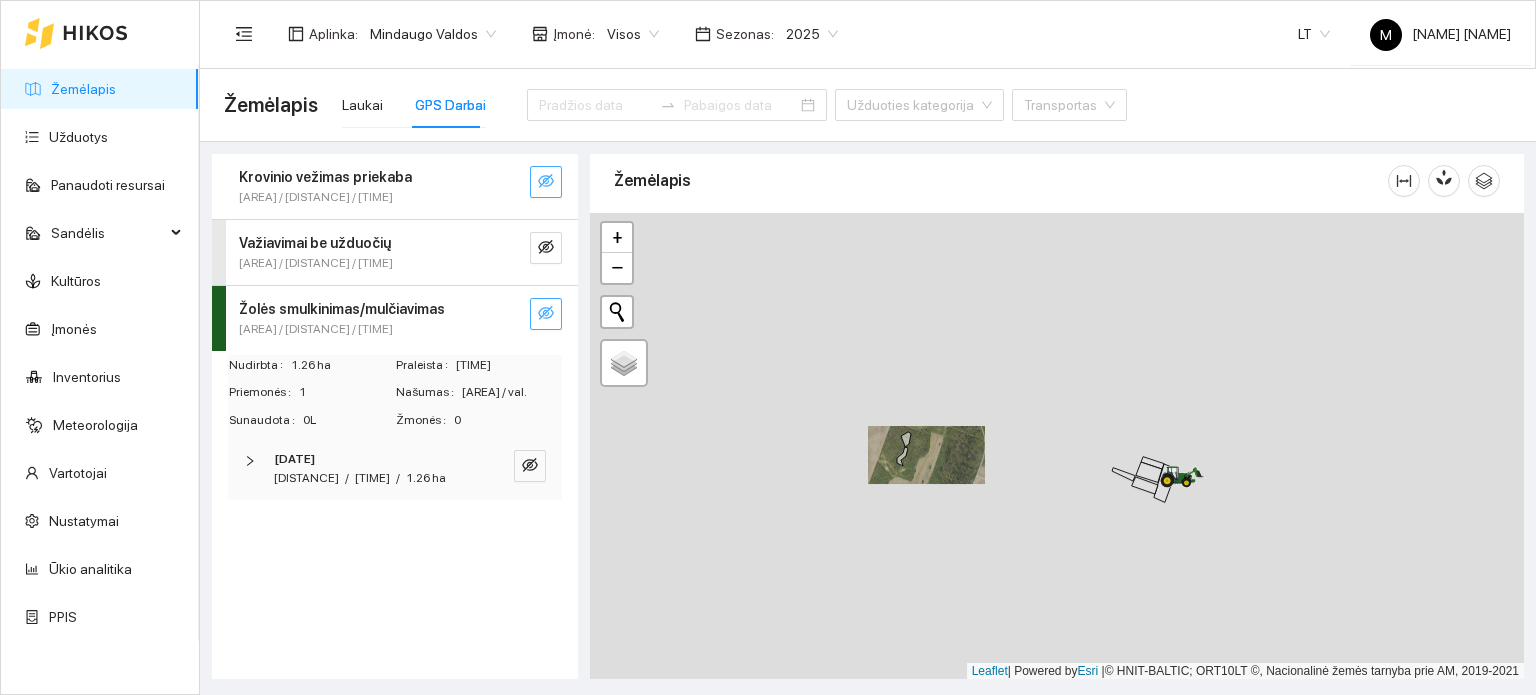 drag, startPoint x: 938, startPoint y: 487, endPoint x: 904, endPoint y: 466, distance: 39.962482 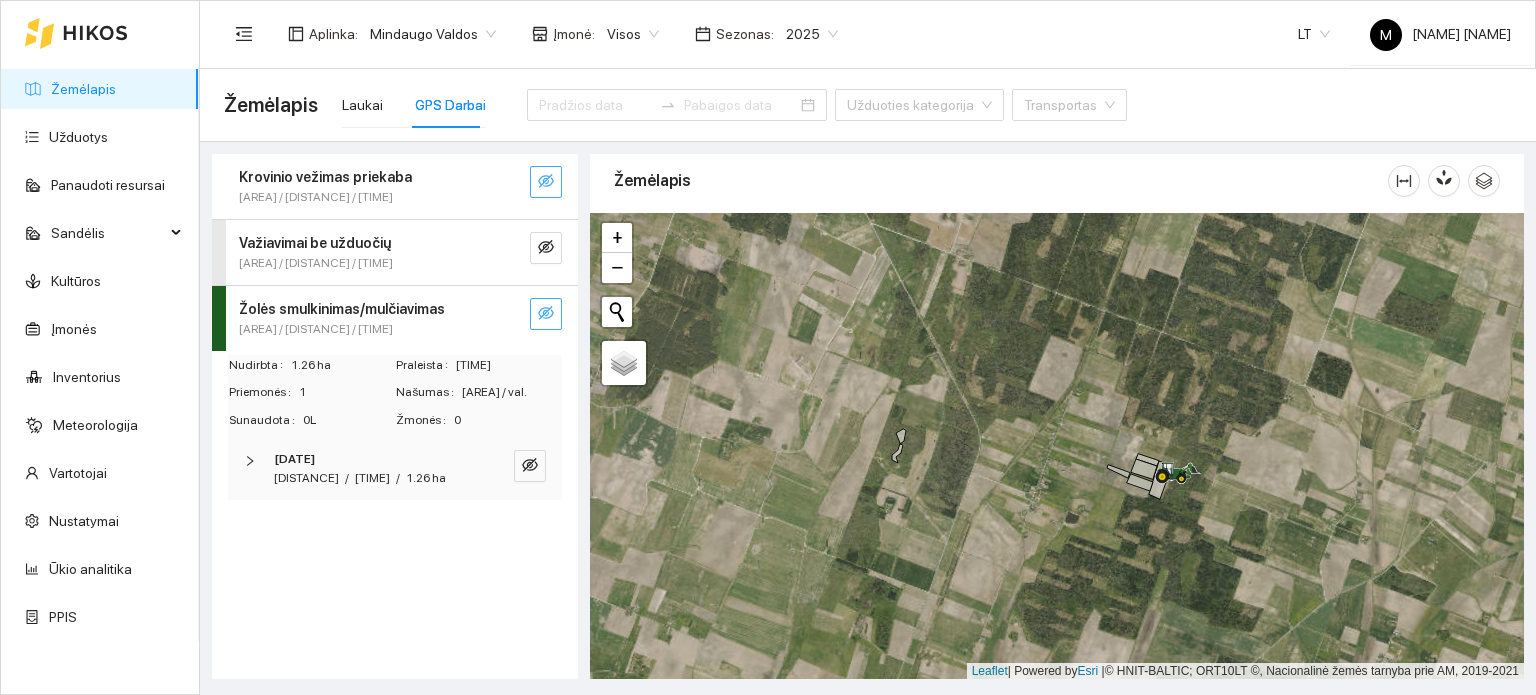 click on "+ −   Nieko nerasta. Bandykite dar kartą.  Žemėlapis  Palydovas Leaflet  | Powered by  Esri   |  © HNIT-BALTIC; ORT10LT ©, Nacionalinė žemės tarnyba prie AM, 2019-2021" at bounding box center (1057, 446) 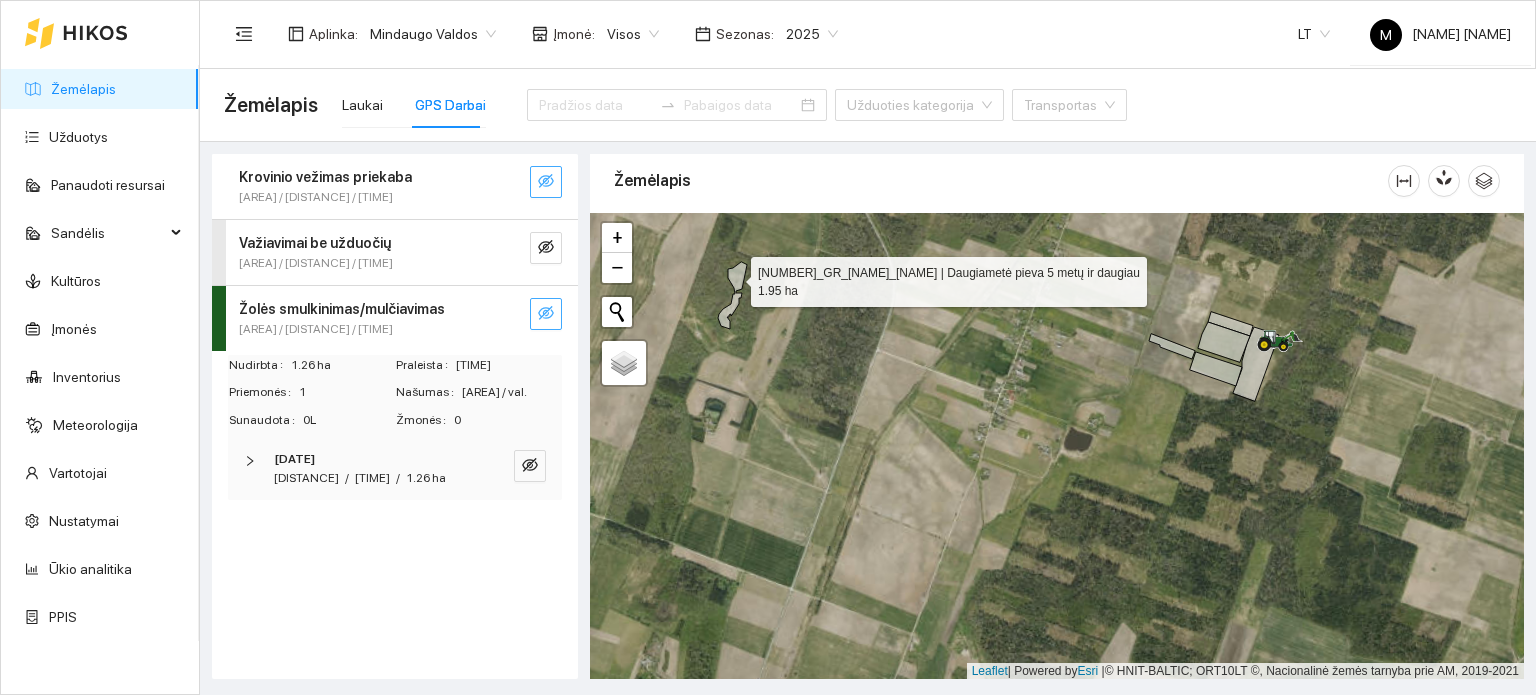 click 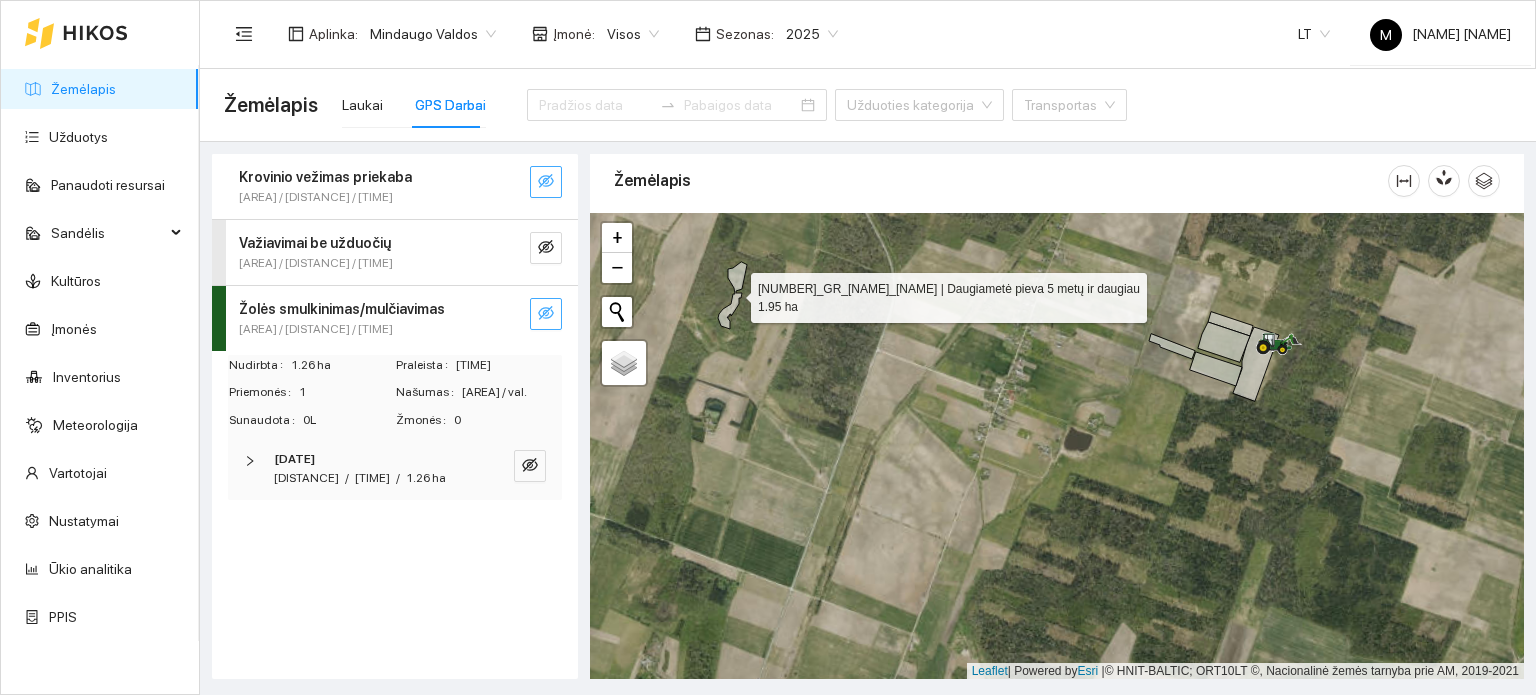 click 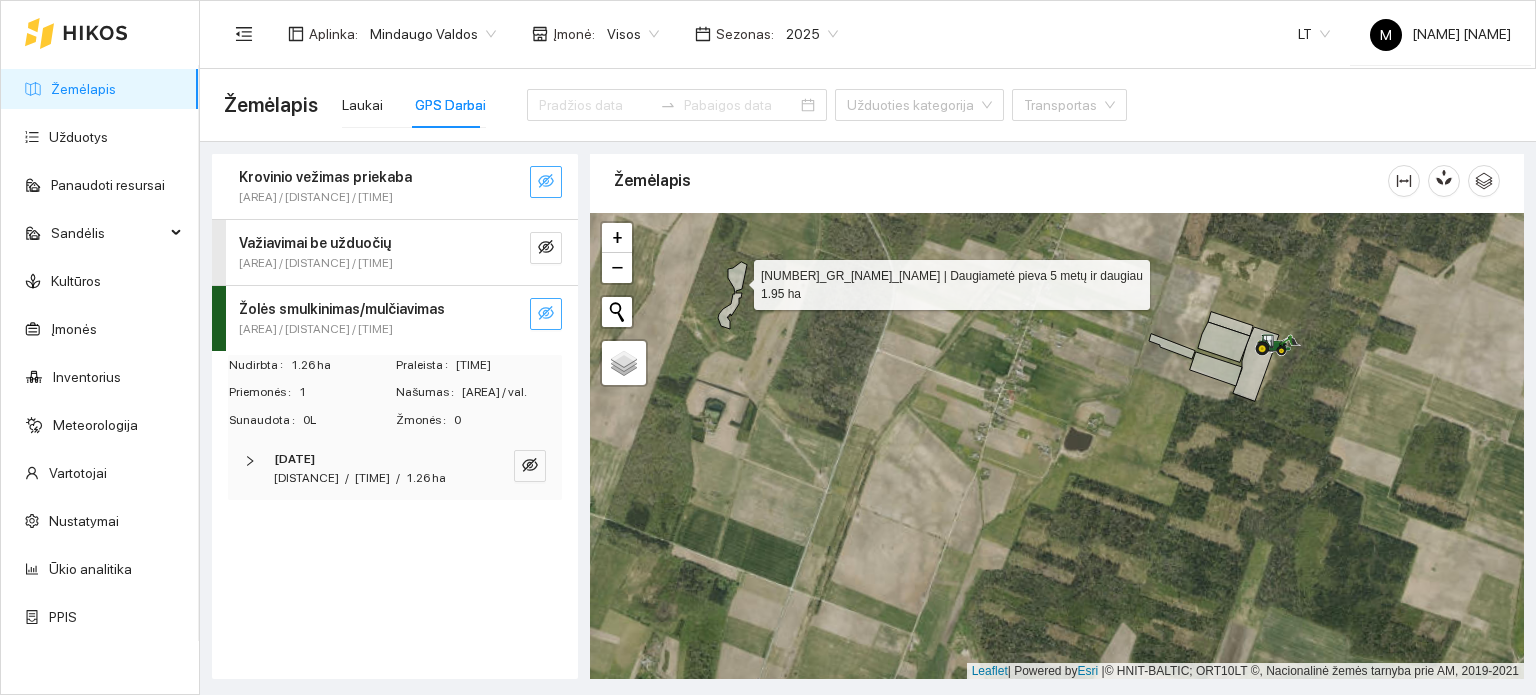 click 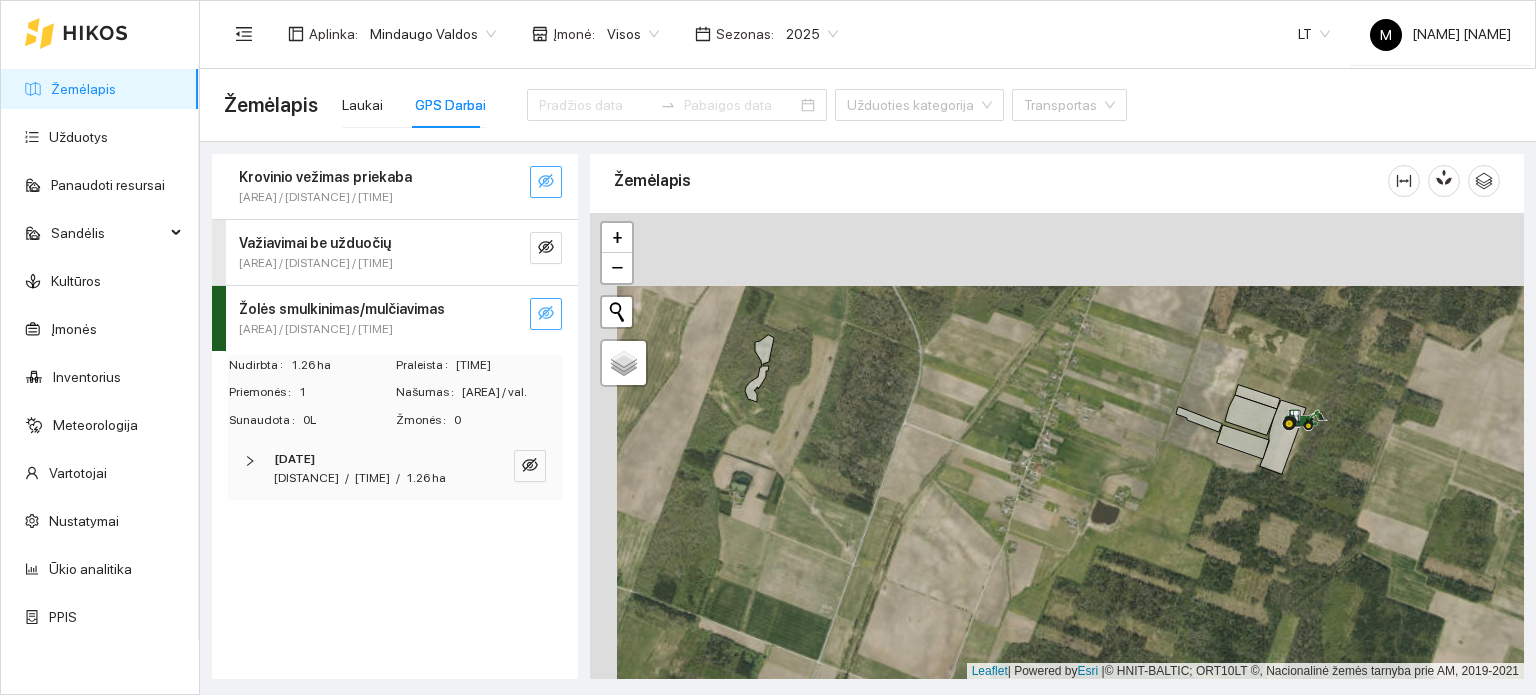 drag, startPoint x: 767, startPoint y: 353, endPoint x: 799, endPoint y: 436, distance: 88.95505 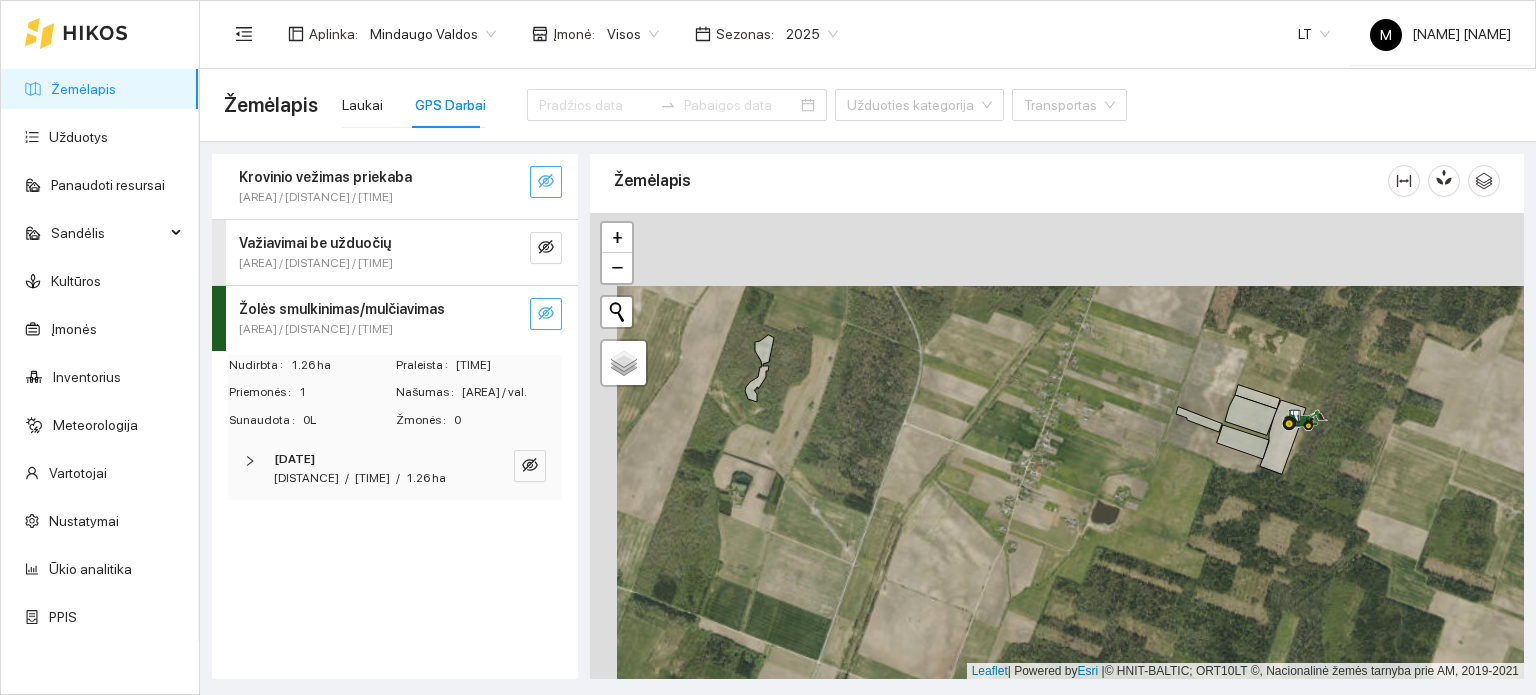click on "+ −   Nieko nerasta. Bandykite dar kartą.  Žemėlapis  Palydovas Leaflet  | Powered by  Esri   |  © HNIT-BALTIC; ORT10LT ©, Nacionalinė žemės tarnyba prie AM, 2019-2021" at bounding box center [1057, 446] 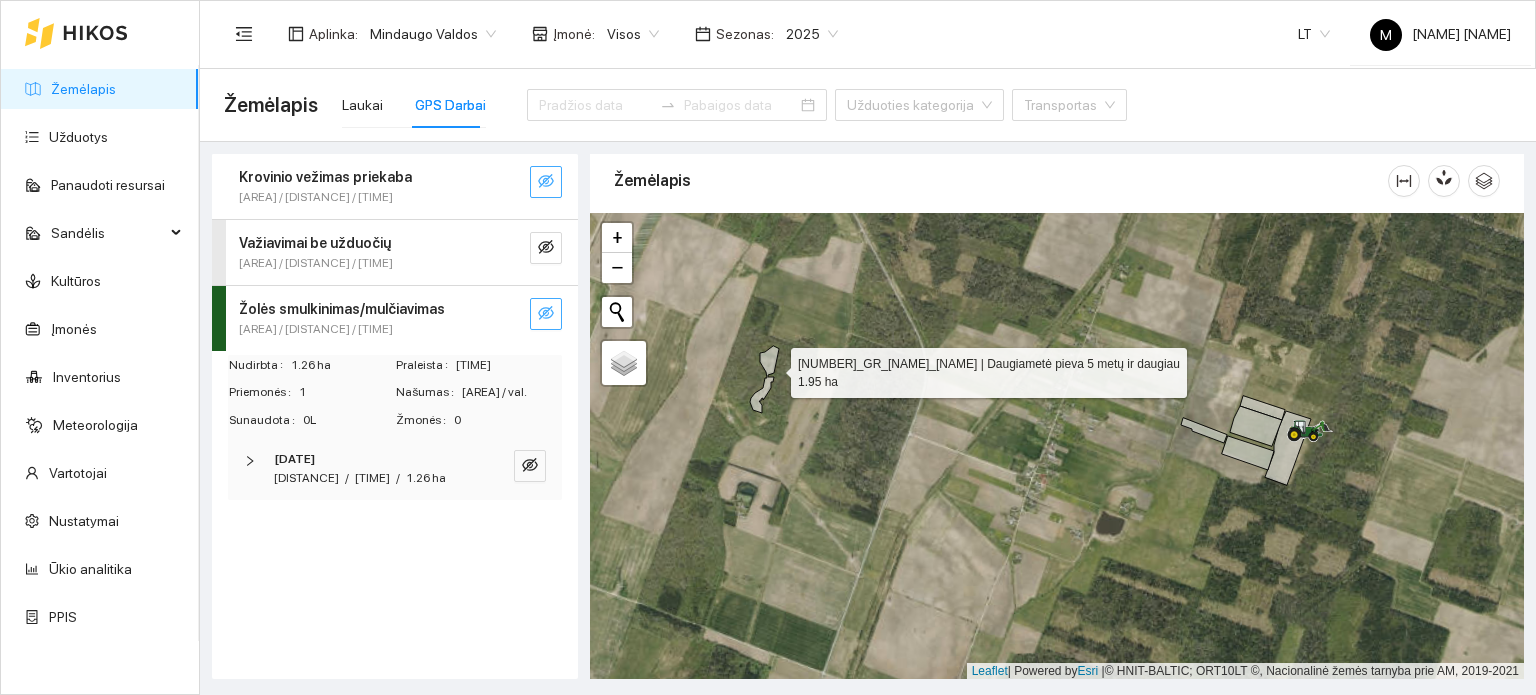 click 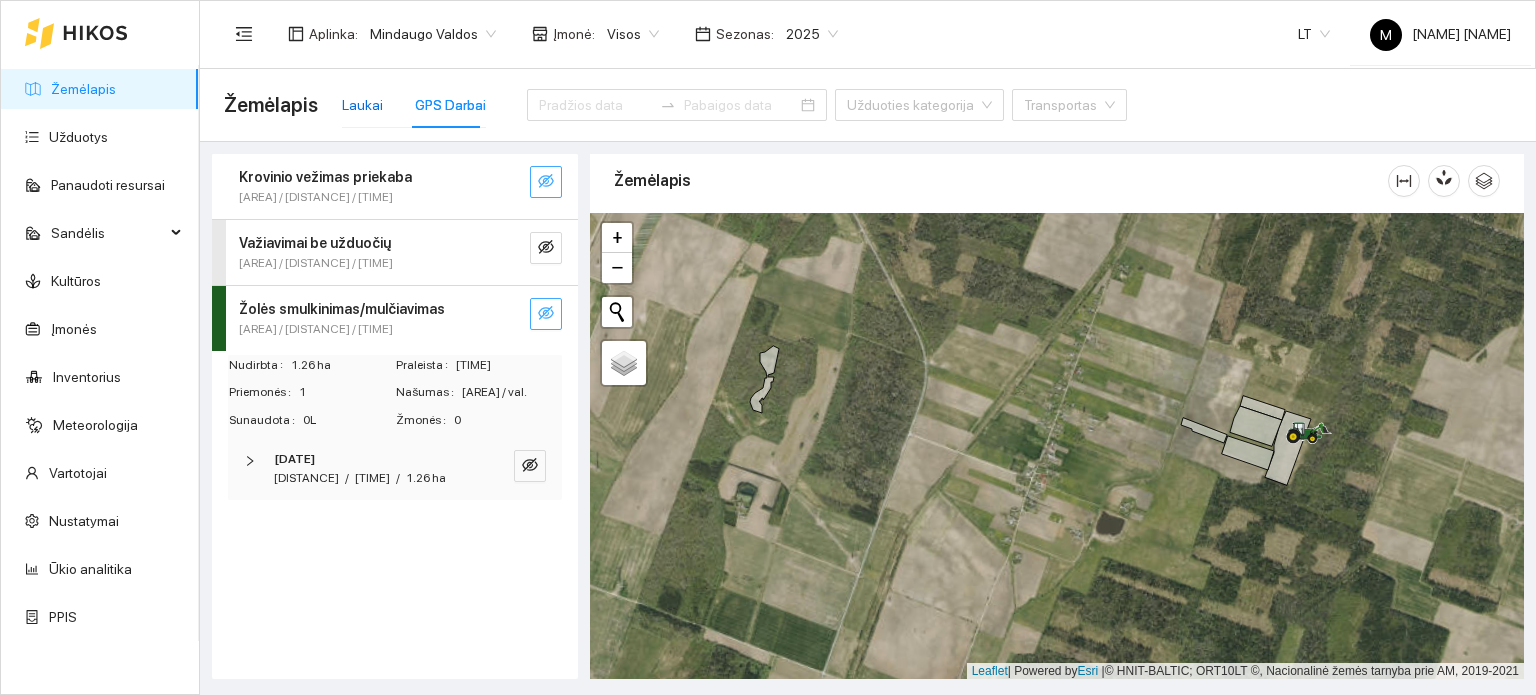 click on "Laukai" at bounding box center [362, 105] 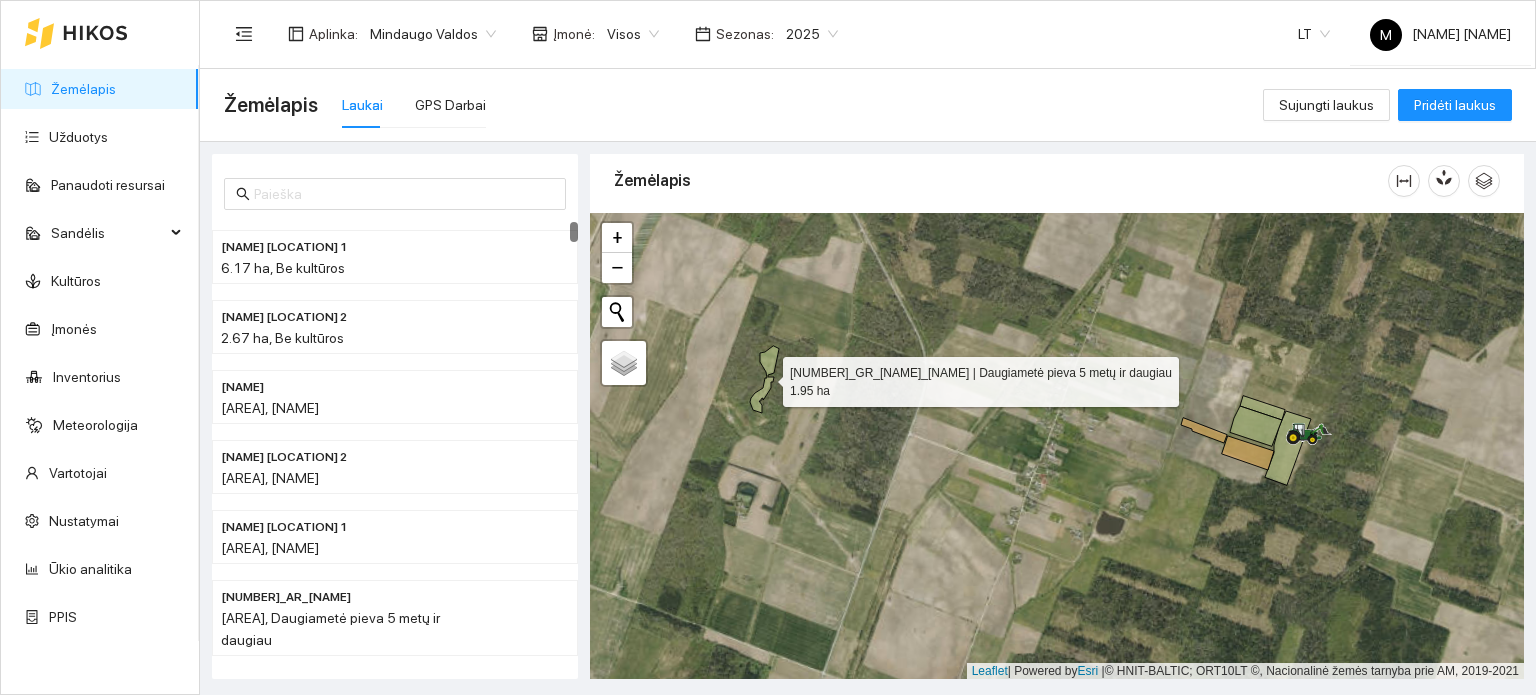 click 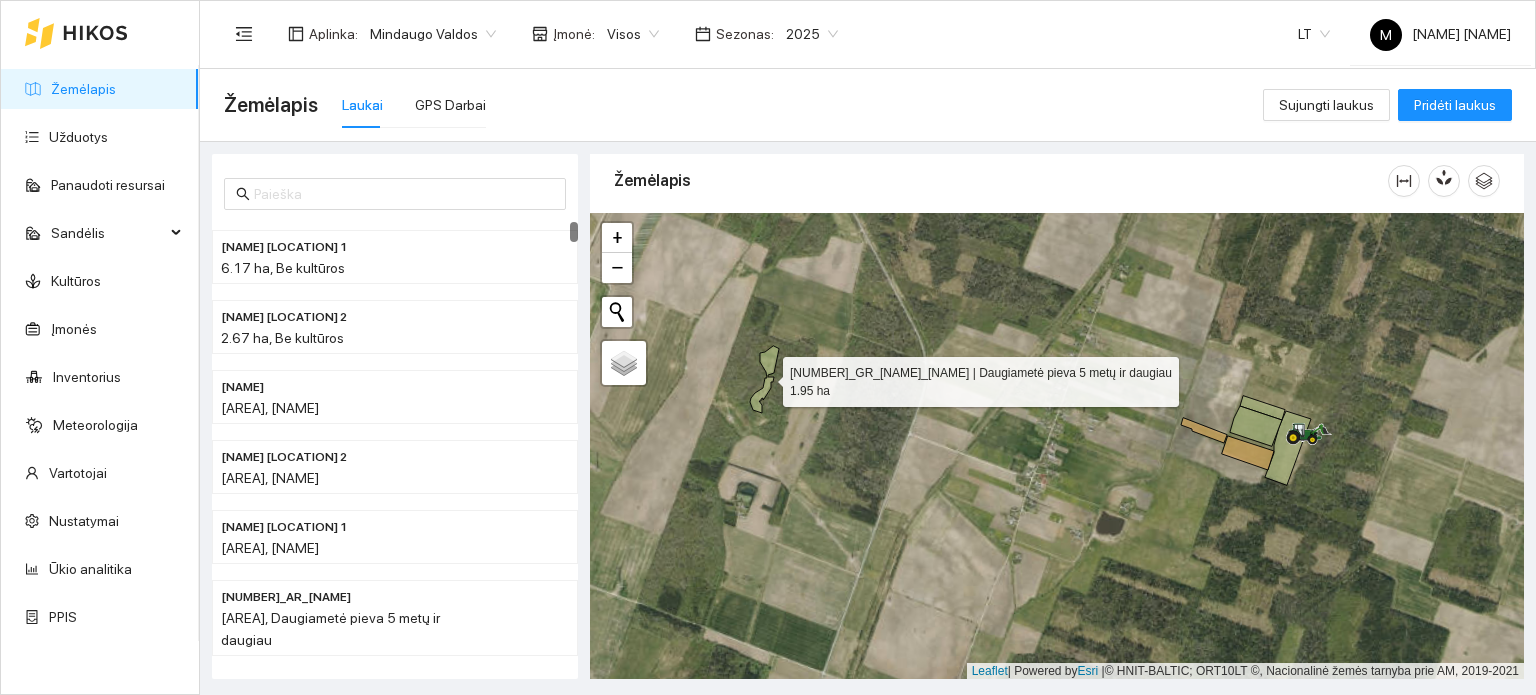 scroll, scrollTop: 4818, scrollLeft: 0, axis: vertical 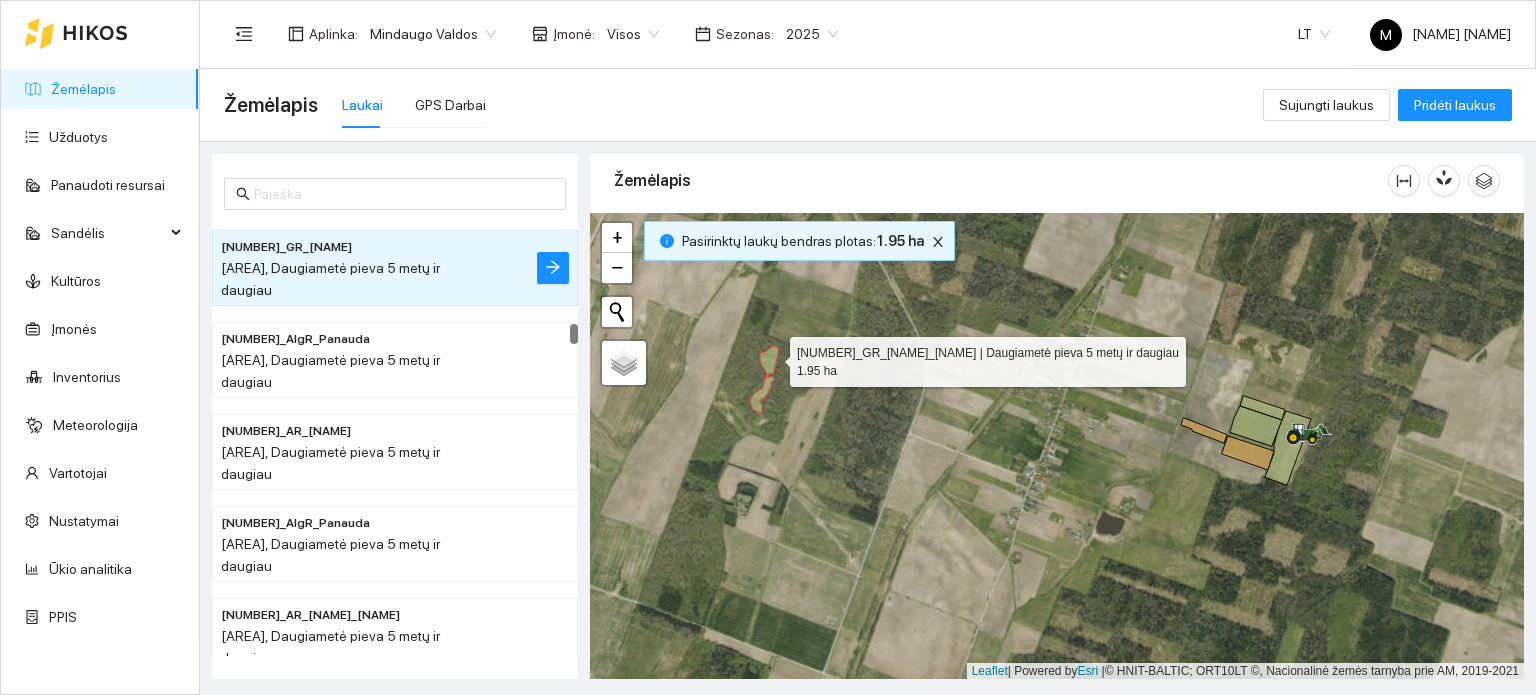 click 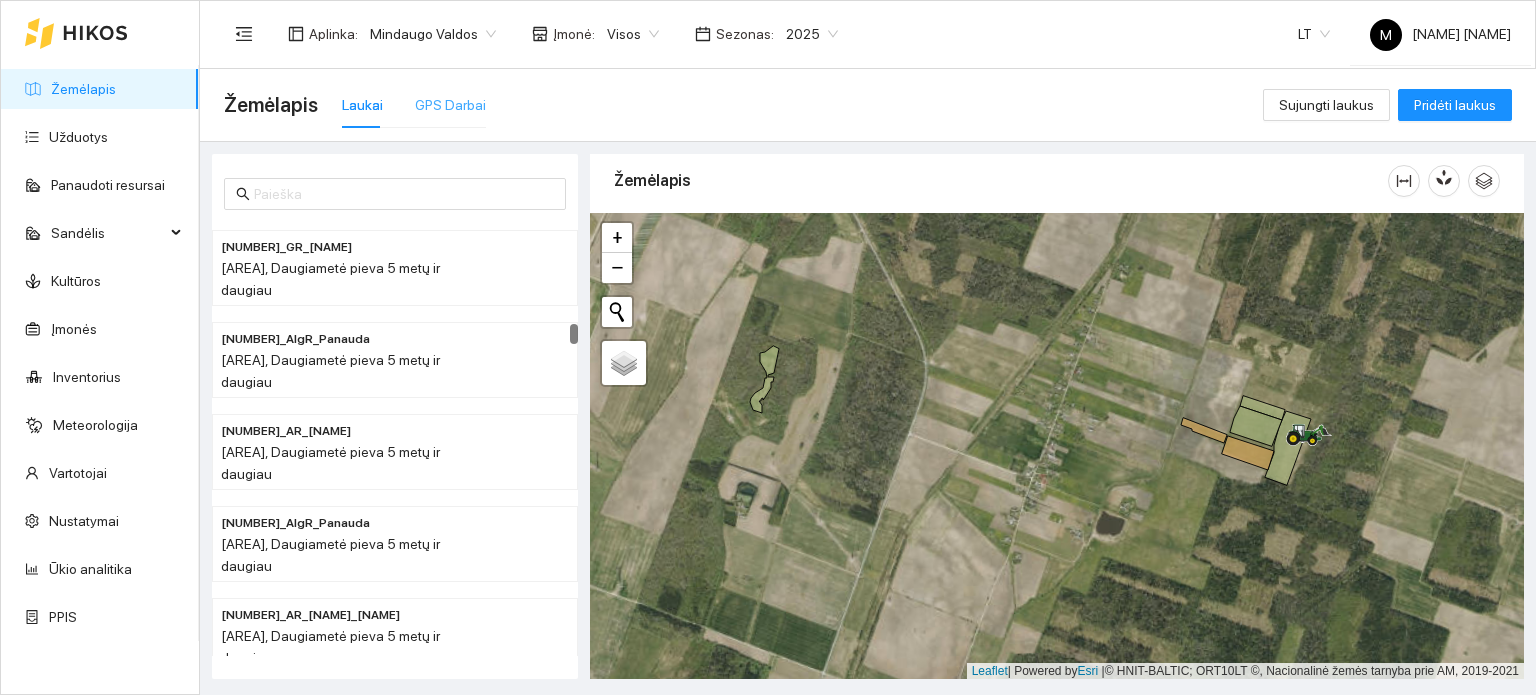 click on "GPS Darbai" at bounding box center (450, 105) 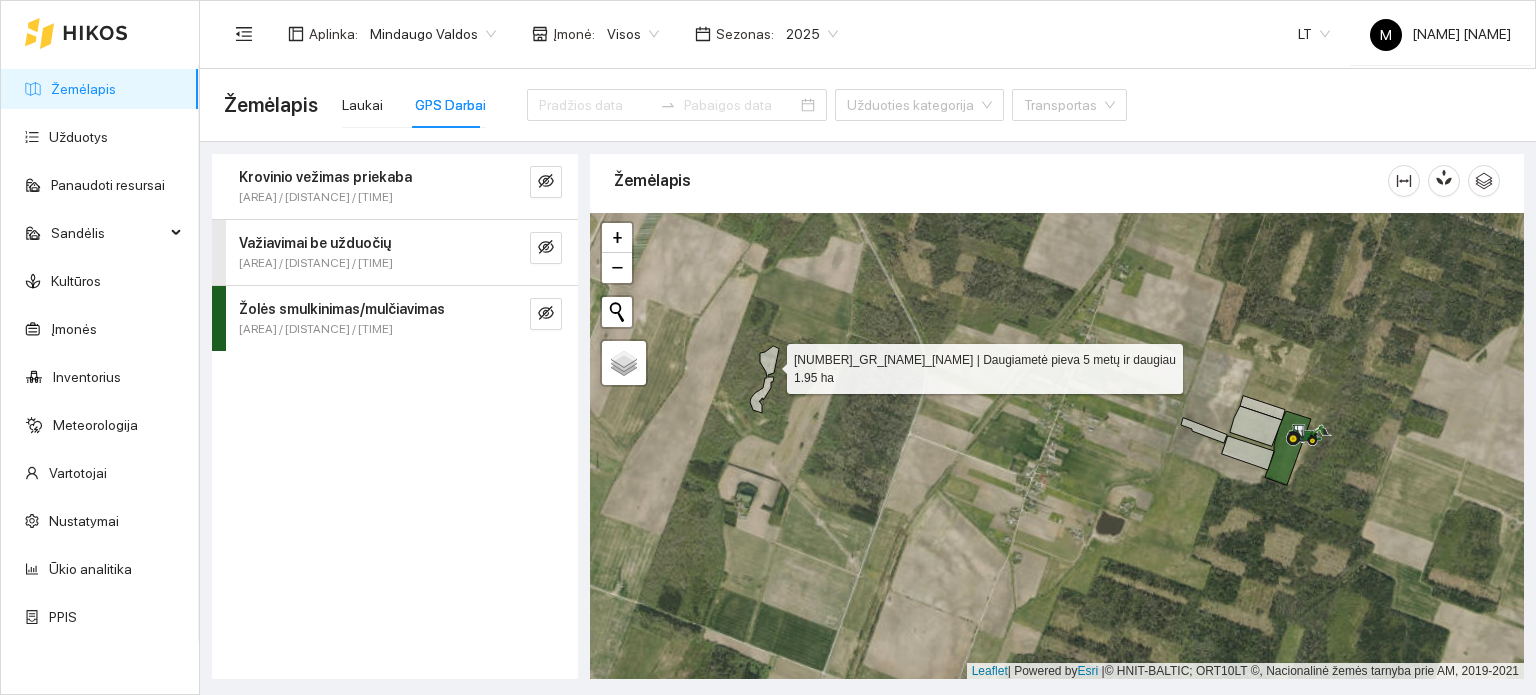 click 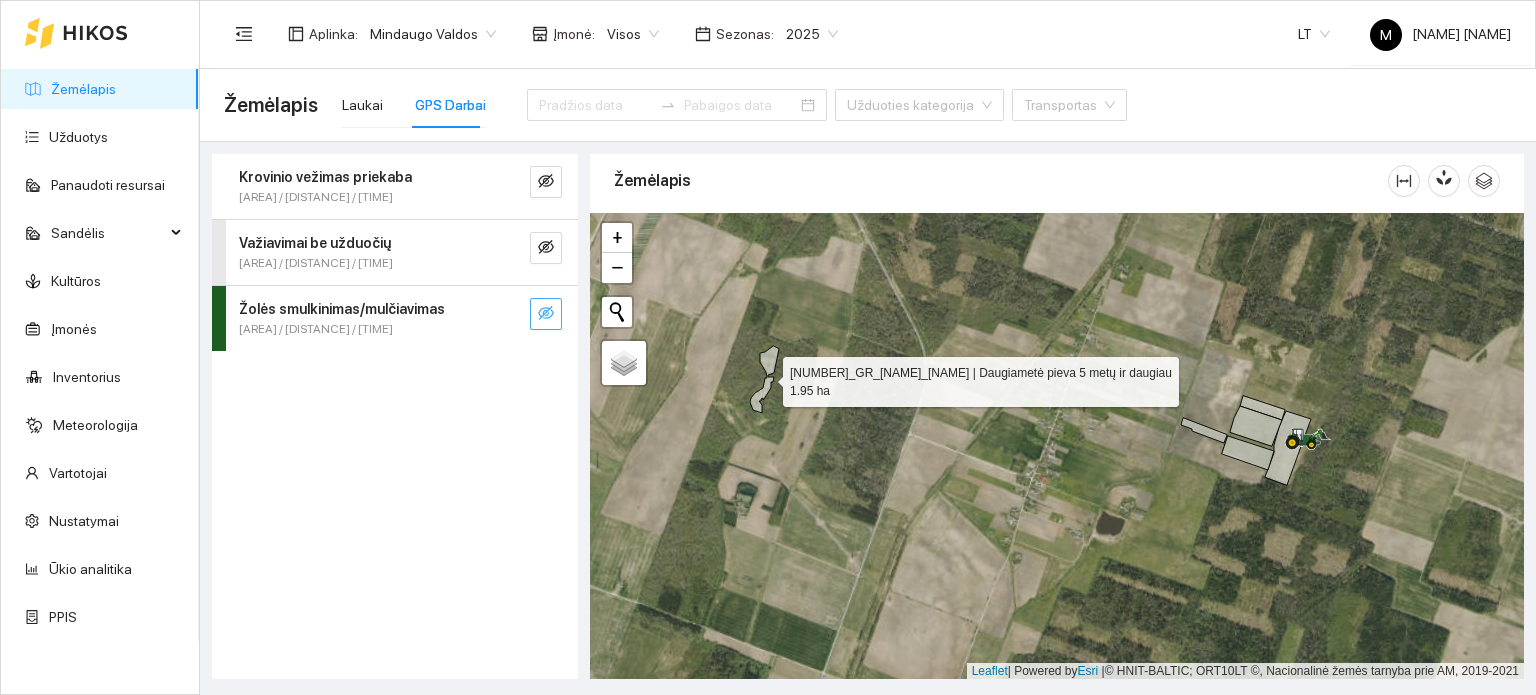 click 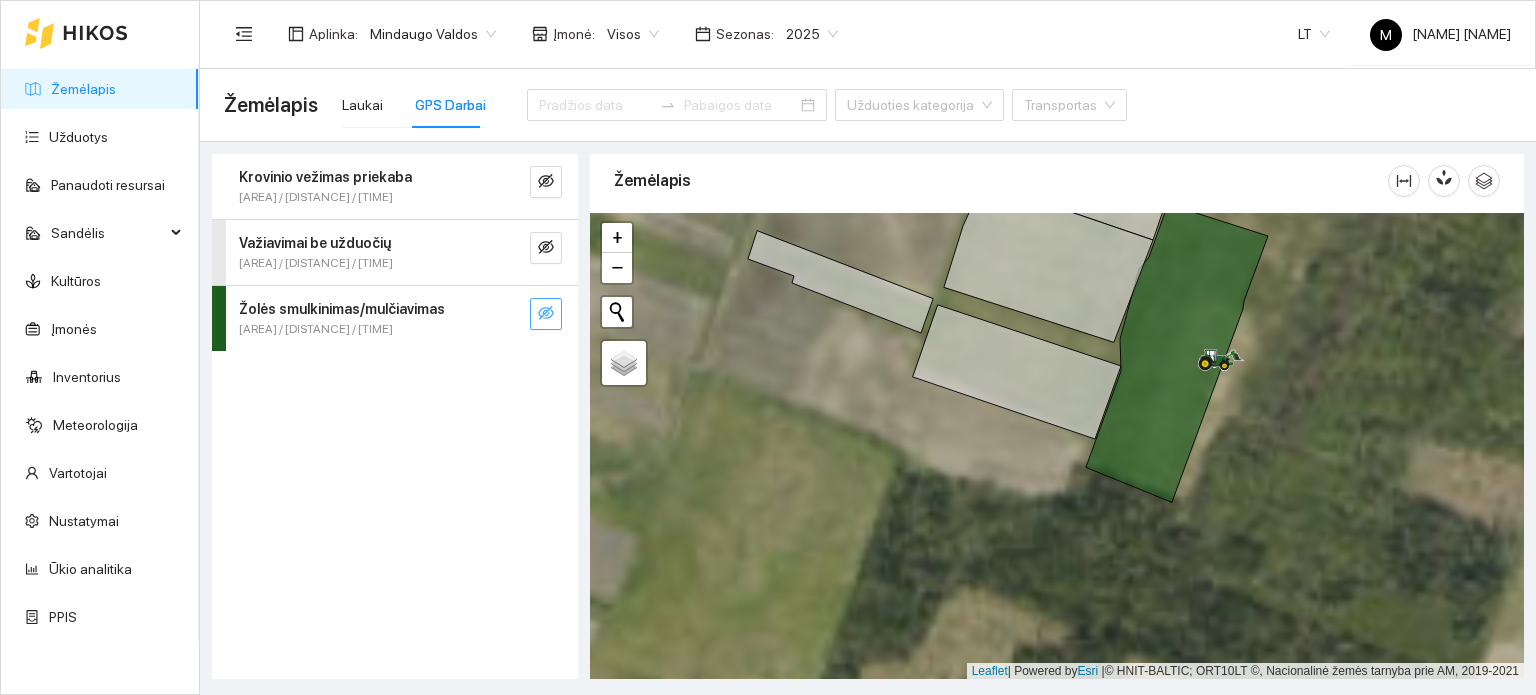 click 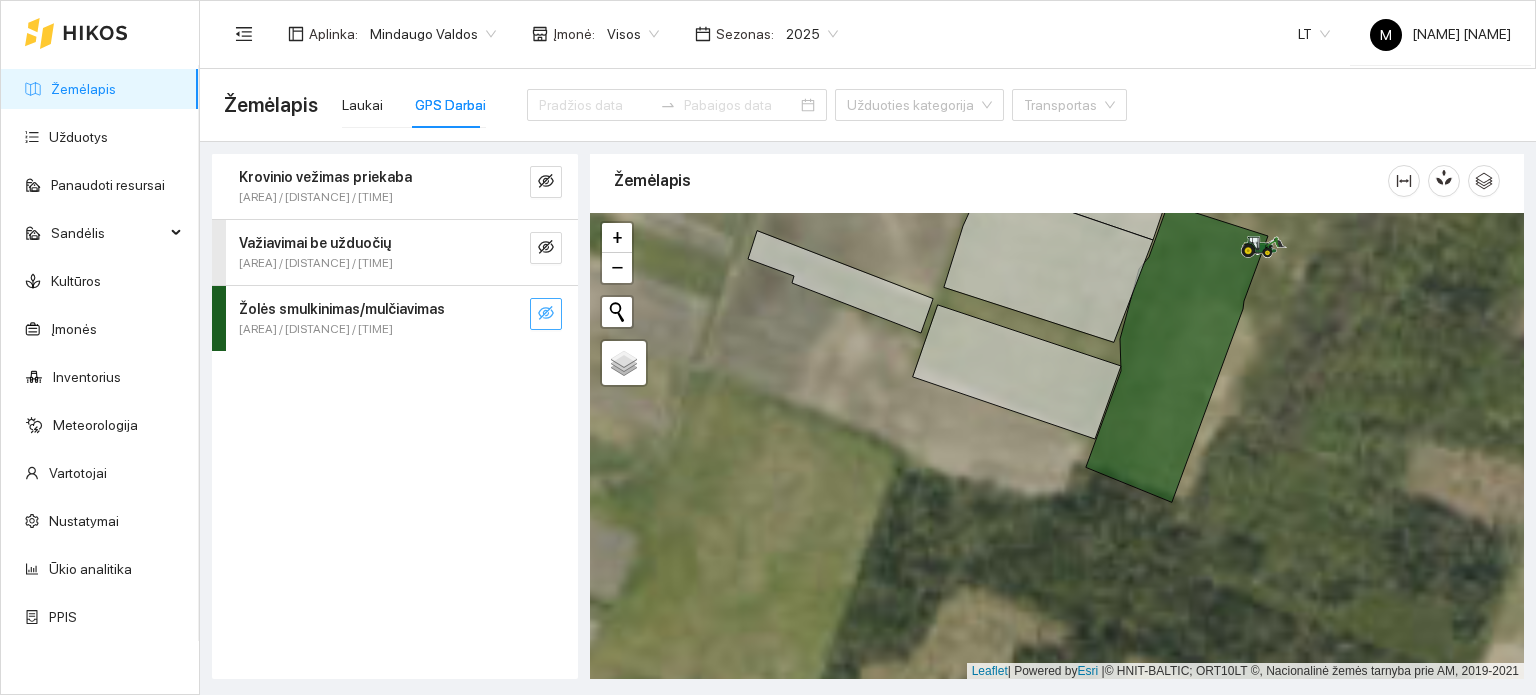 click 